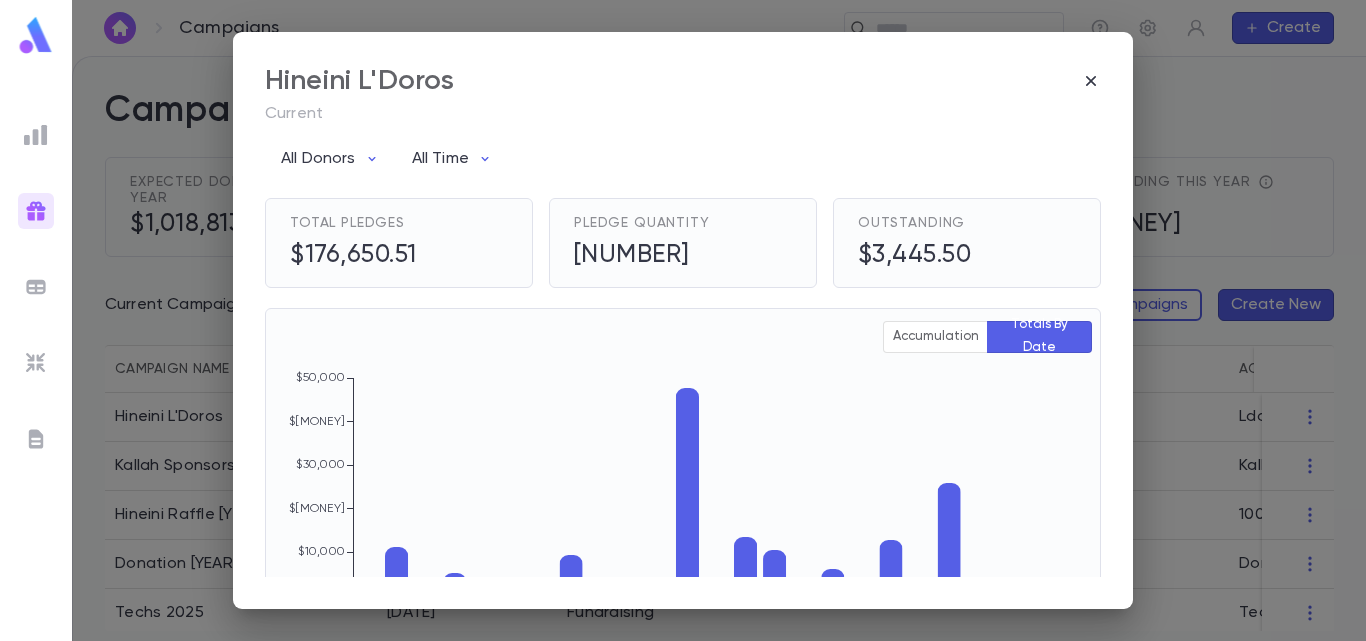scroll, scrollTop: 0, scrollLeft: 0, axis: both 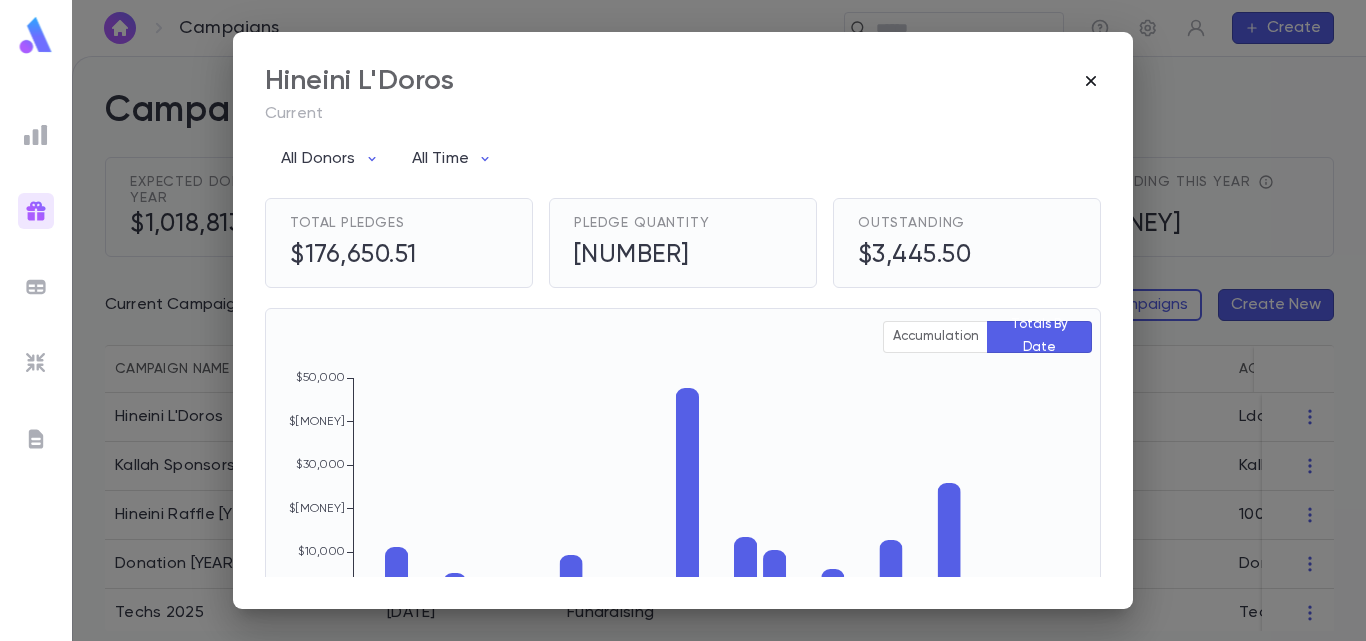 click at bounding box center (1091, 81) 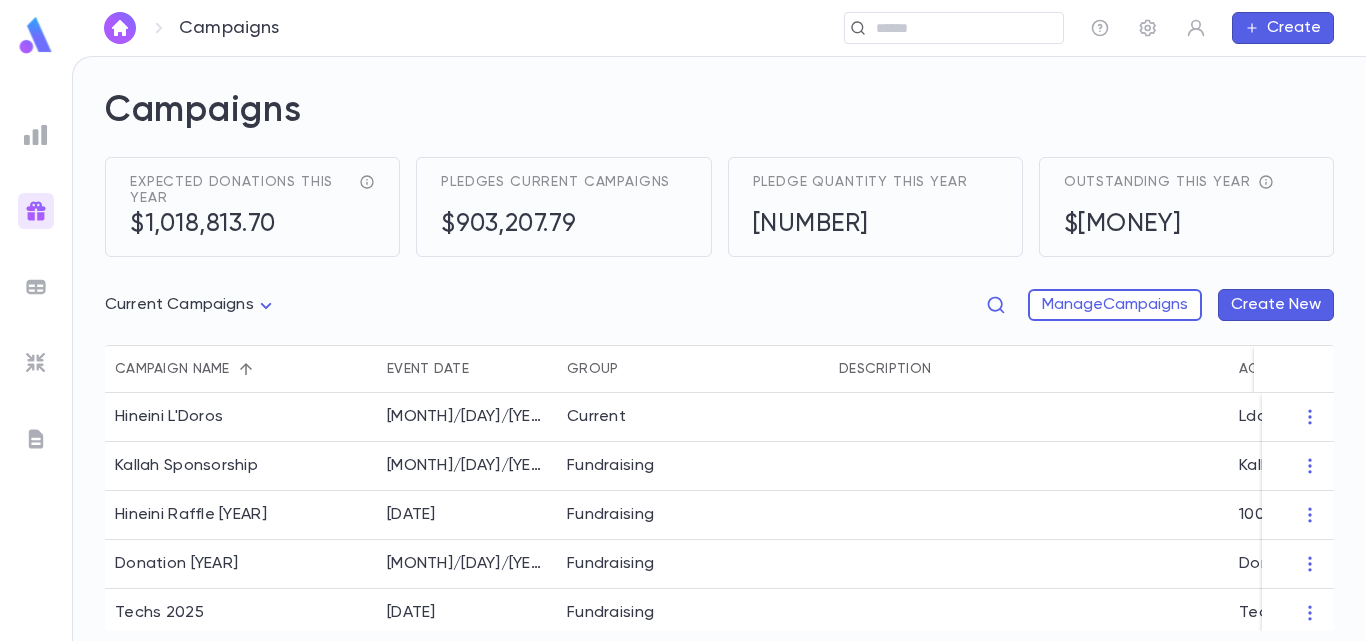 click at bounding box center (36, 35) 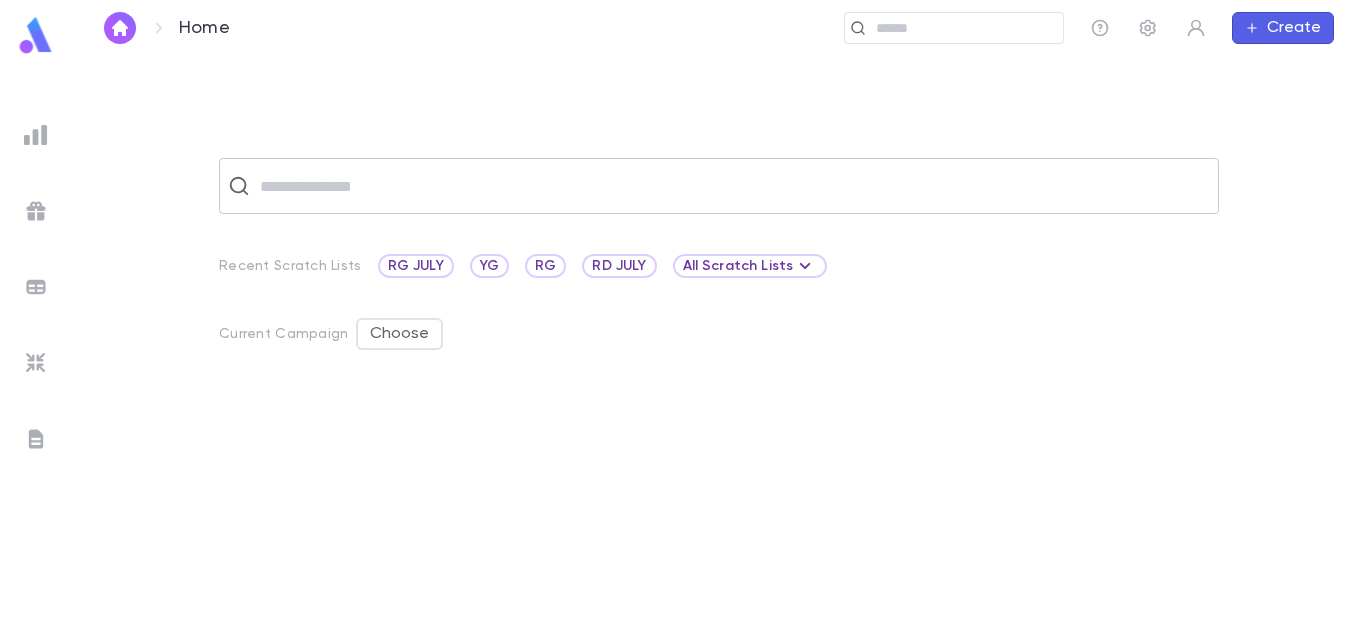 click on "​" at bounding box center (719, 186) 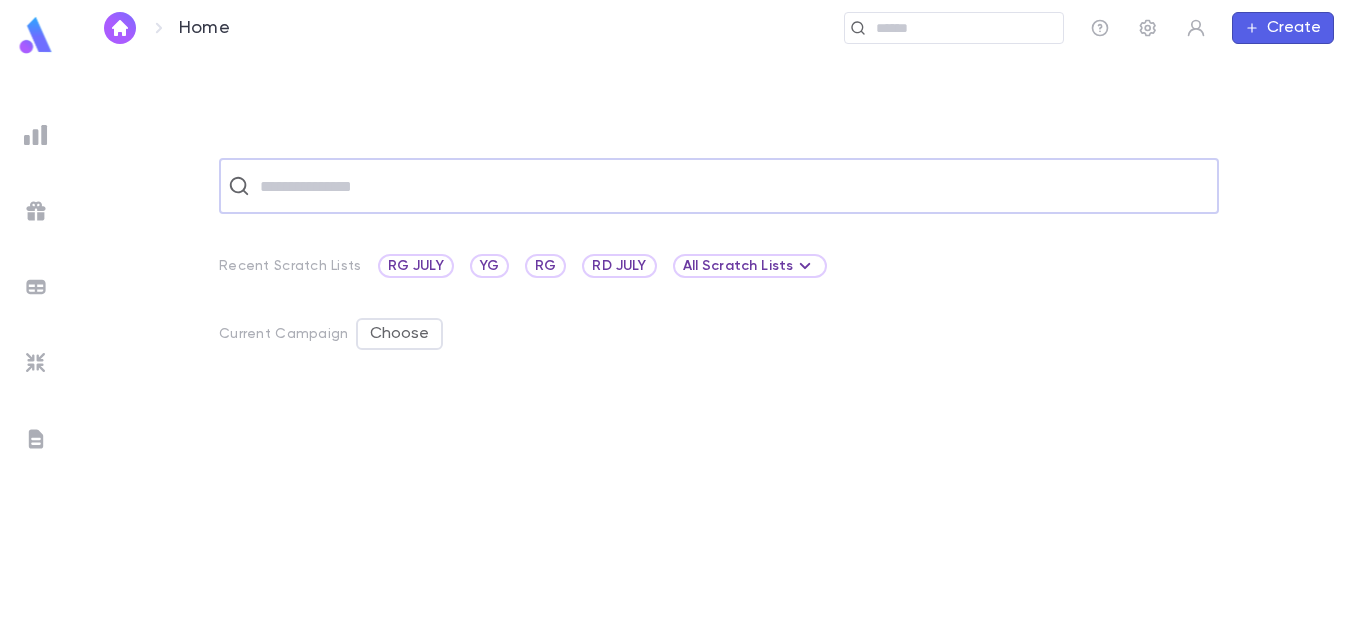 click on "​" at bounding box center (719, 186) 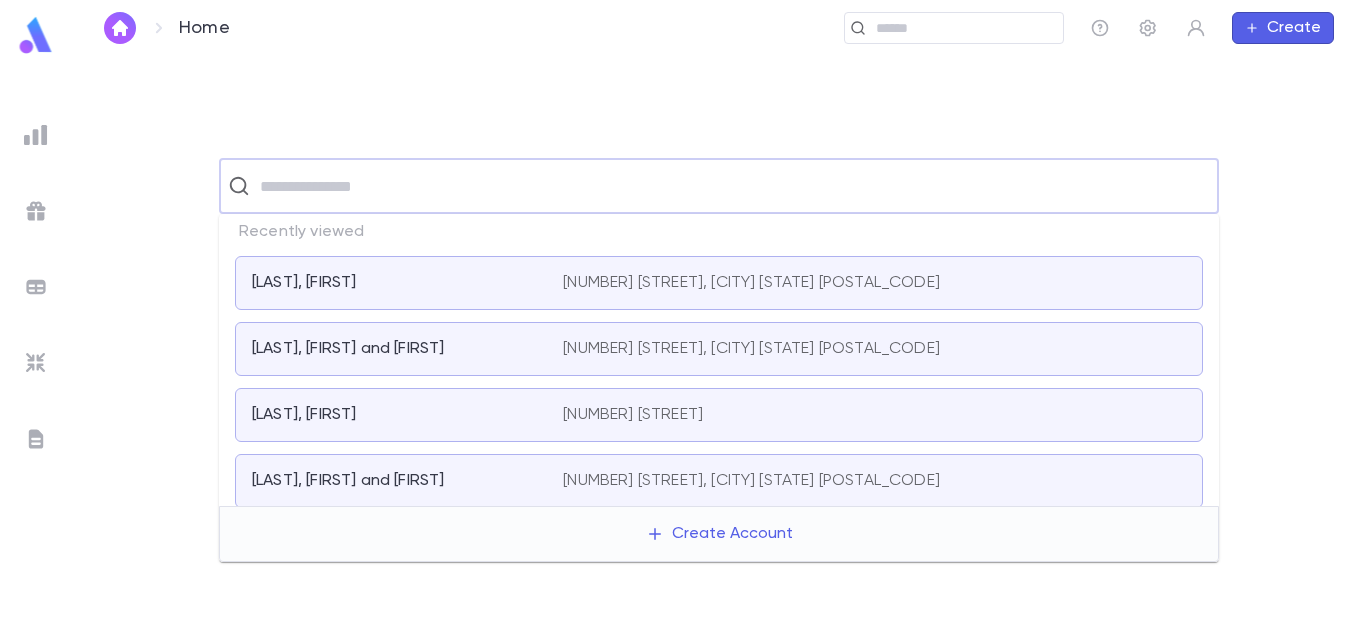 click on "[LAST], [FIRST]" at bounding box center [395, 283] 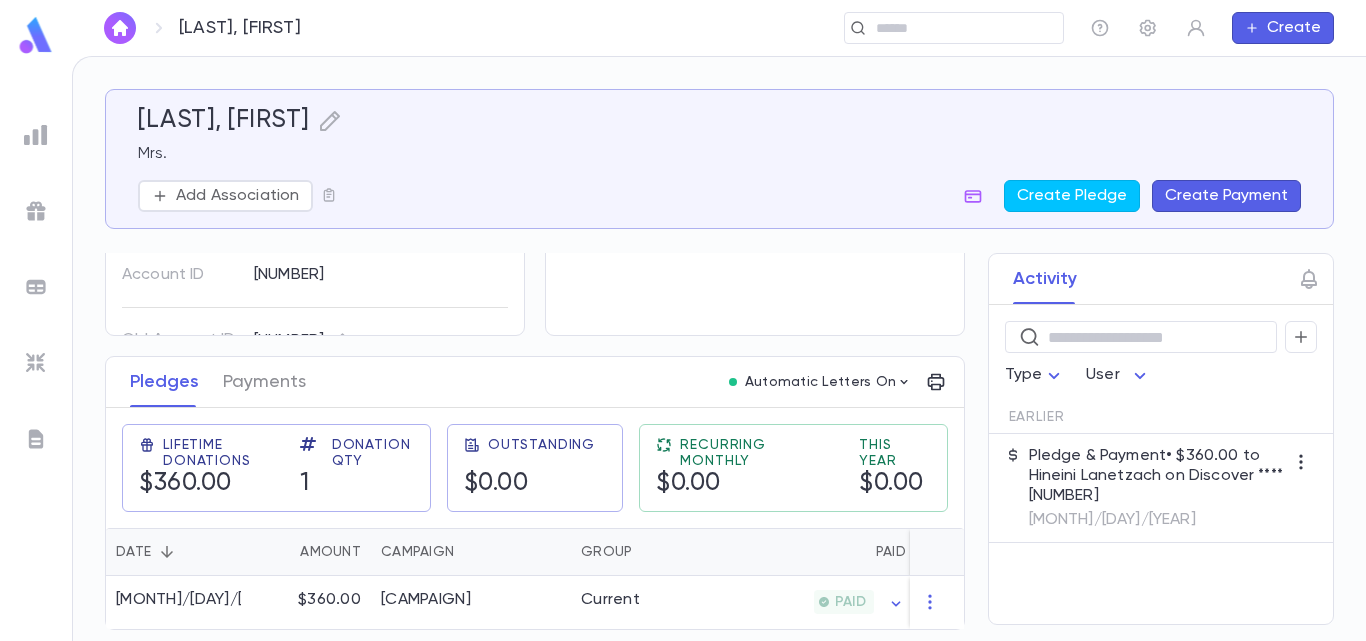scroll, scrollTop: 0, scrollLeft: 0, axis: both 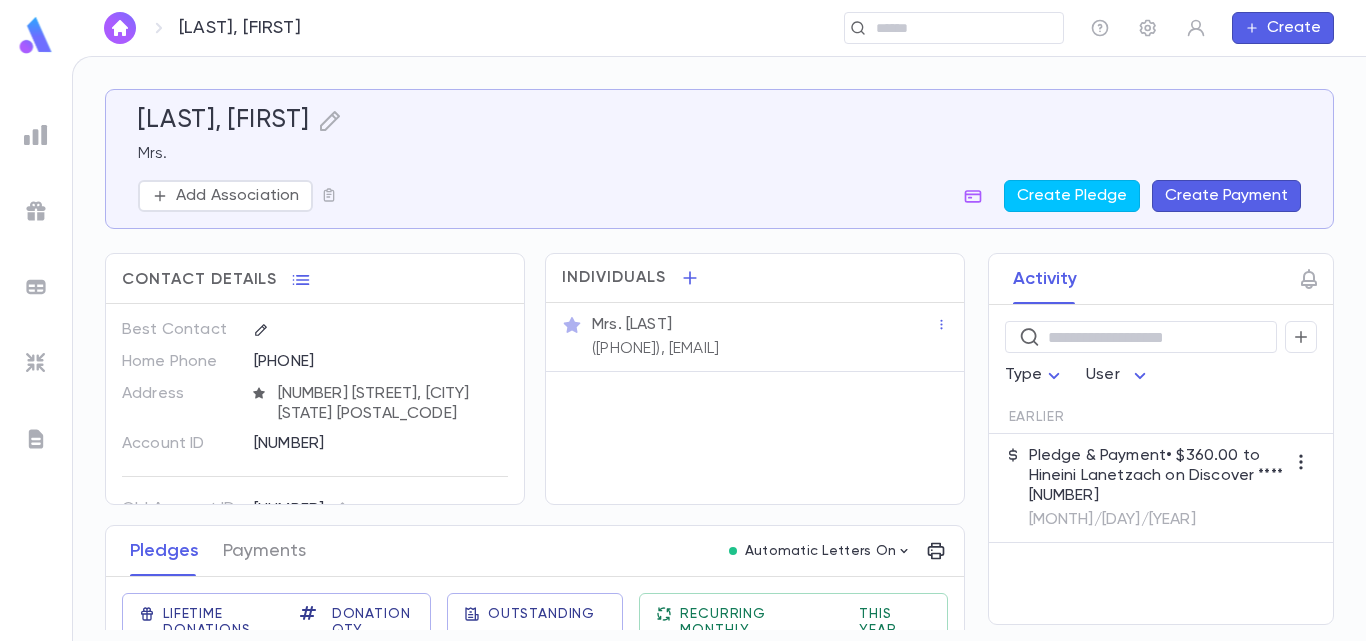 click at bounding box center [36, 35] 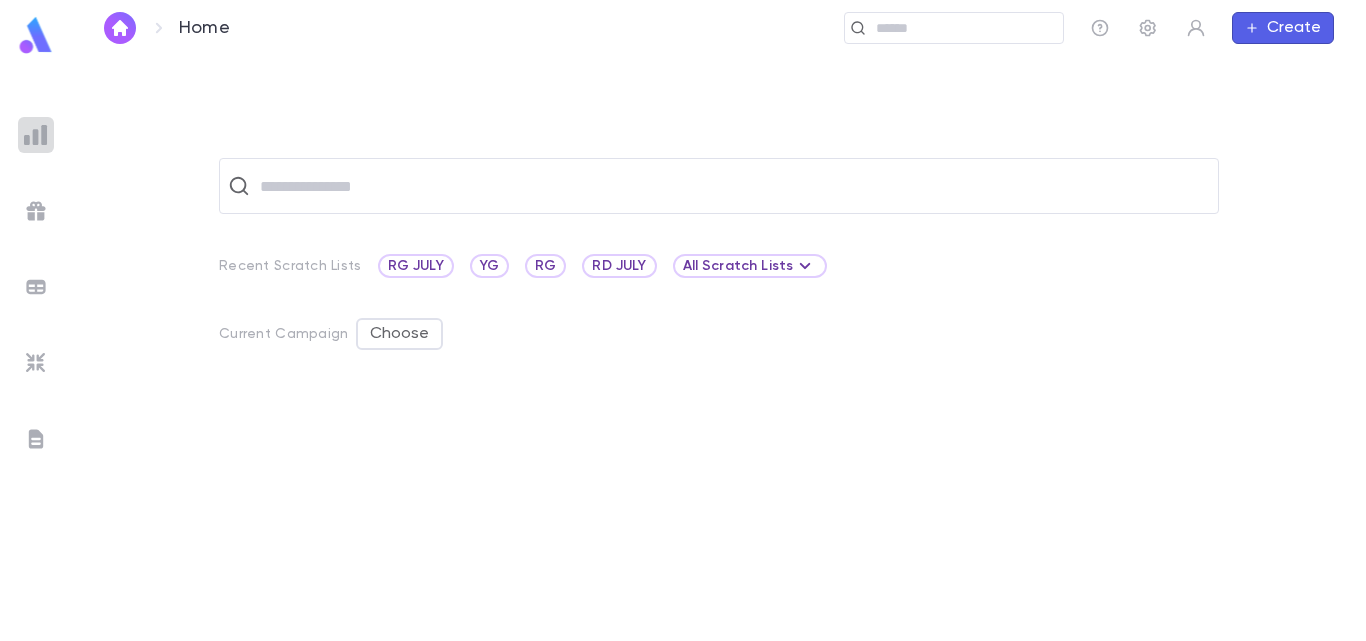 click at bounding box center (36, 135) 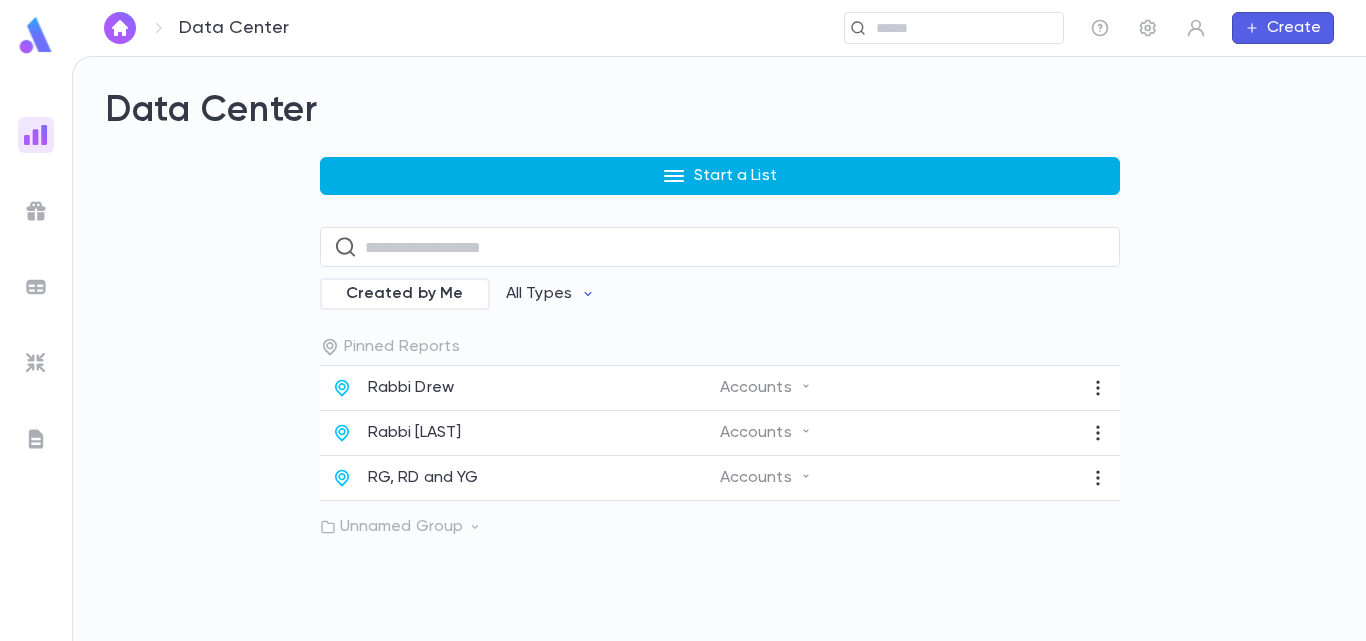 click on "Start a List" at bounding box center [720, 176] 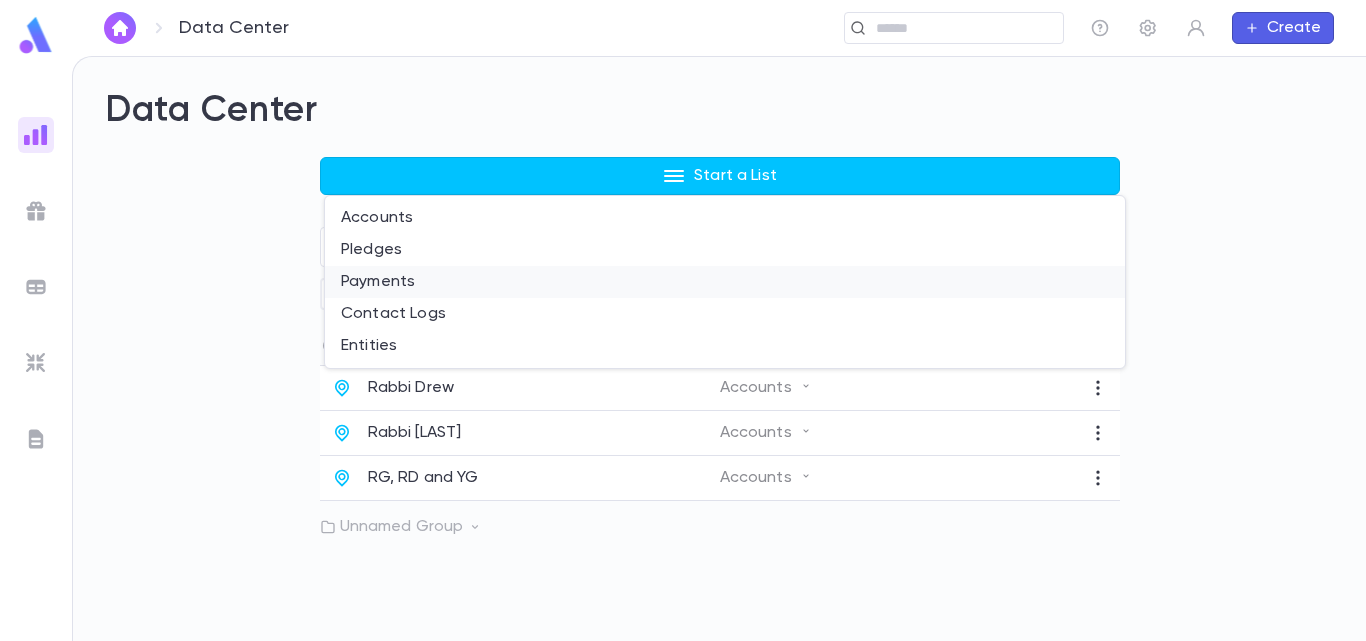 click on "Payments" at bounding box center [725, 282] 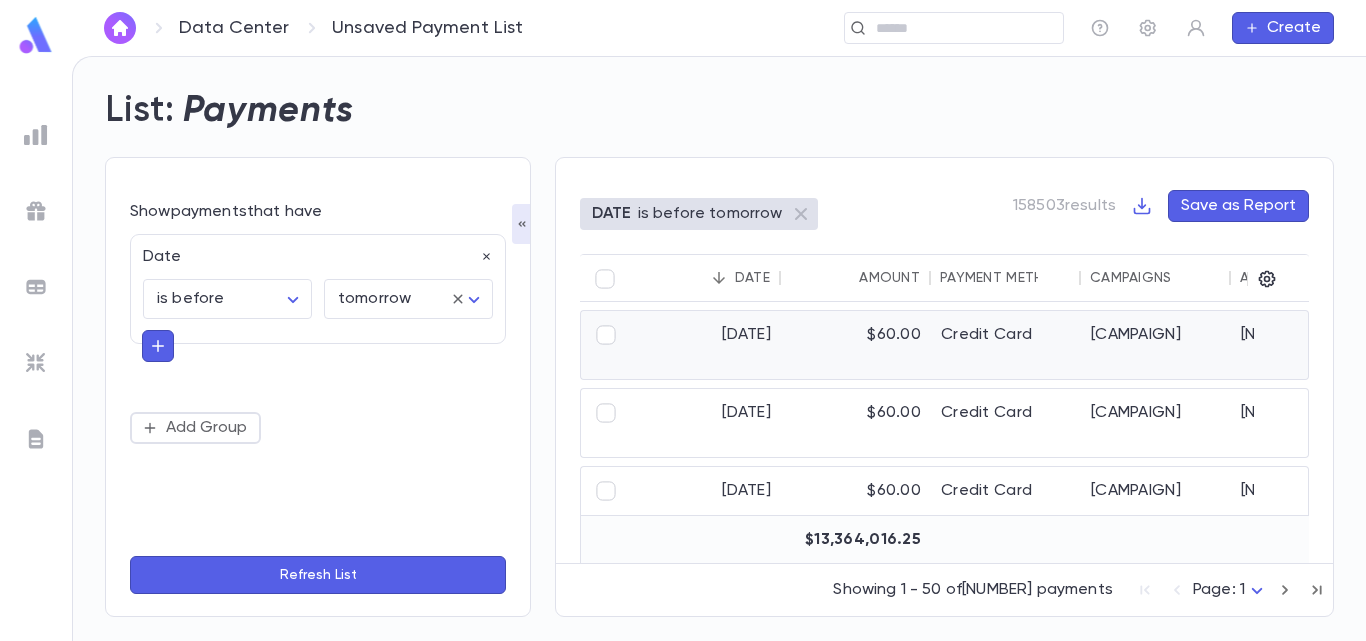 click on "$60.00" at bounding box center [856, 345] 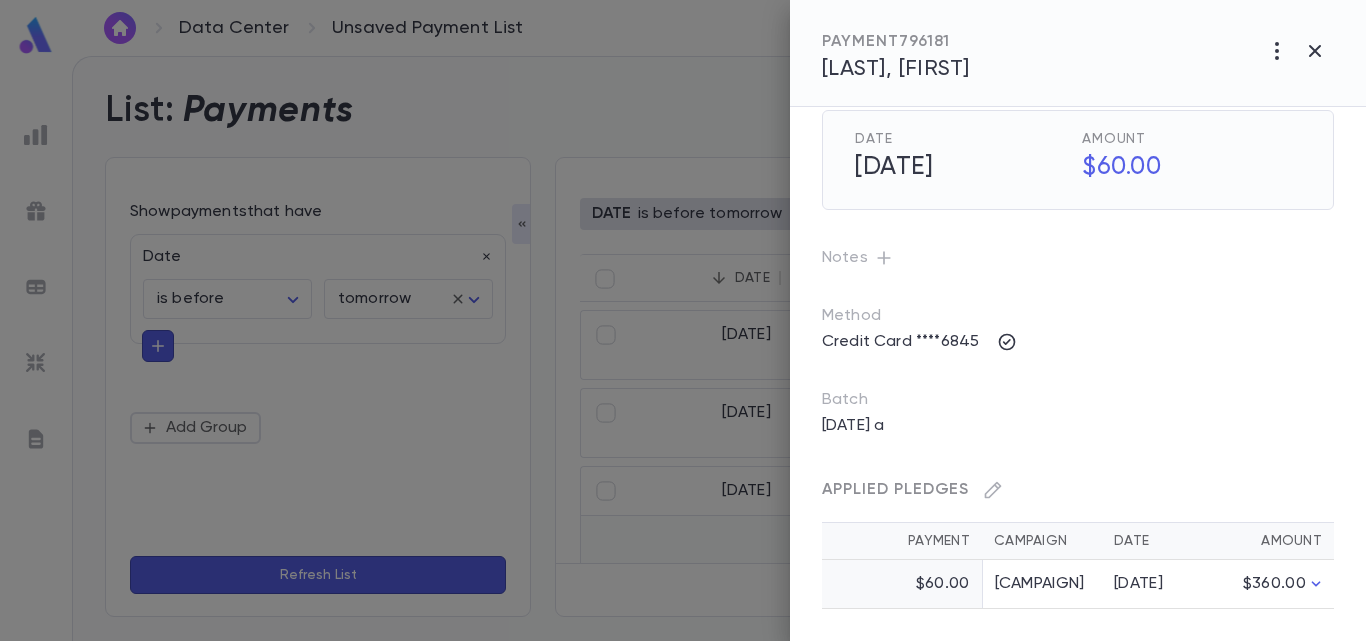 scroll, scrollTop: 0, scrollLeft: 0, axis: both 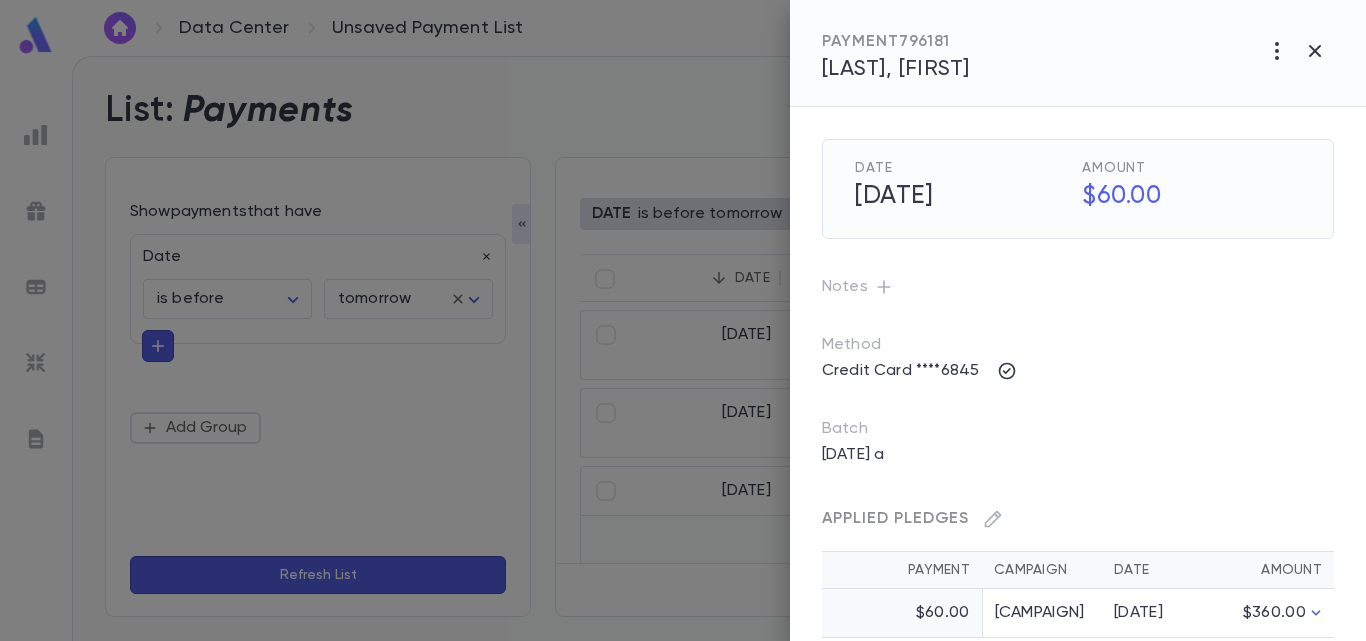 click at bounding box center [884, 287] 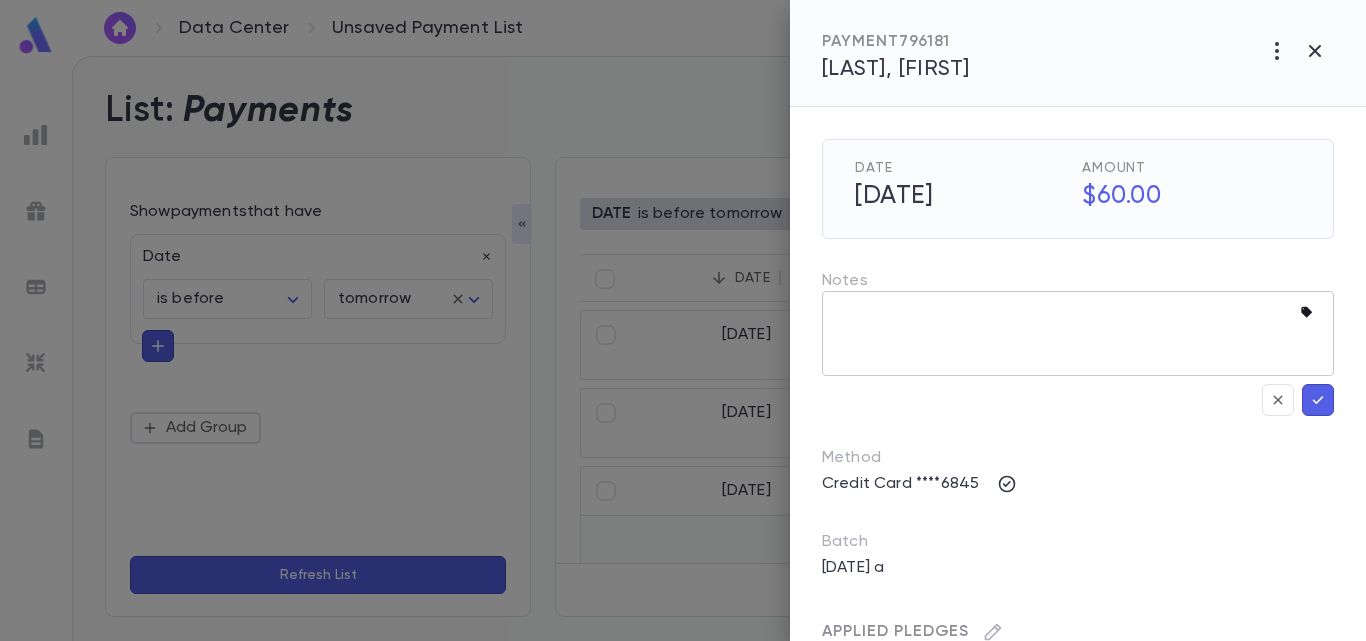 click at bounding box center [1310, 313] 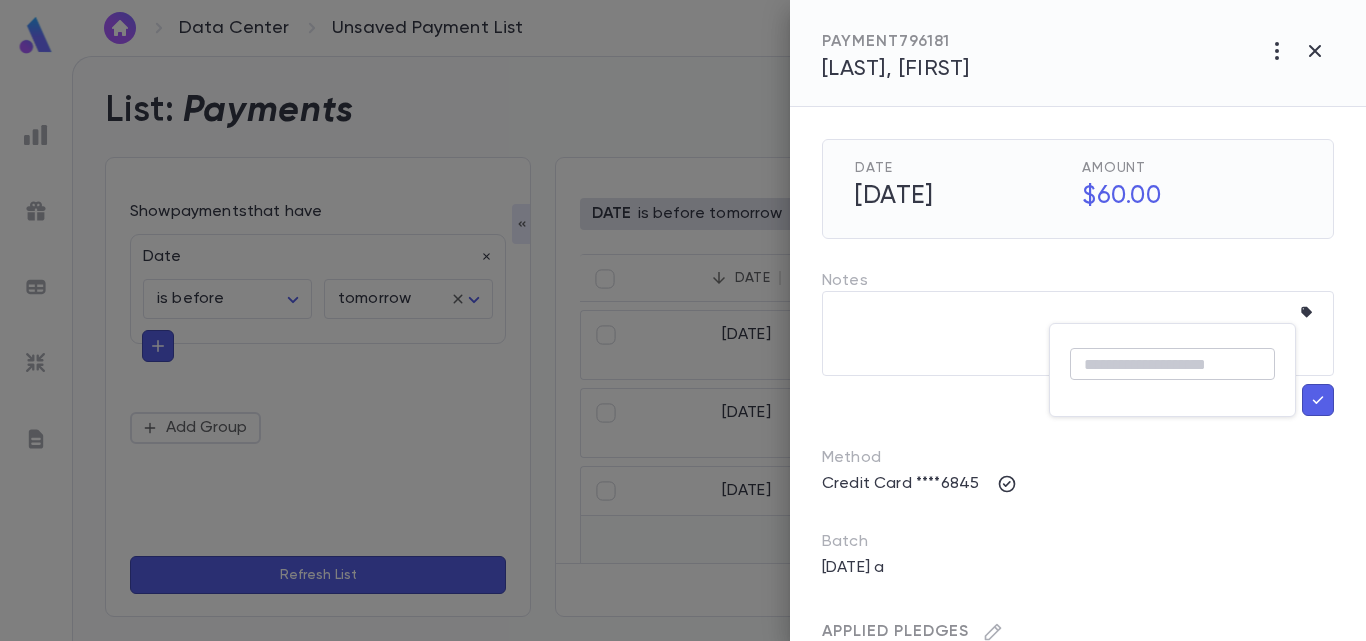 click at bounding box center (1172, 364) 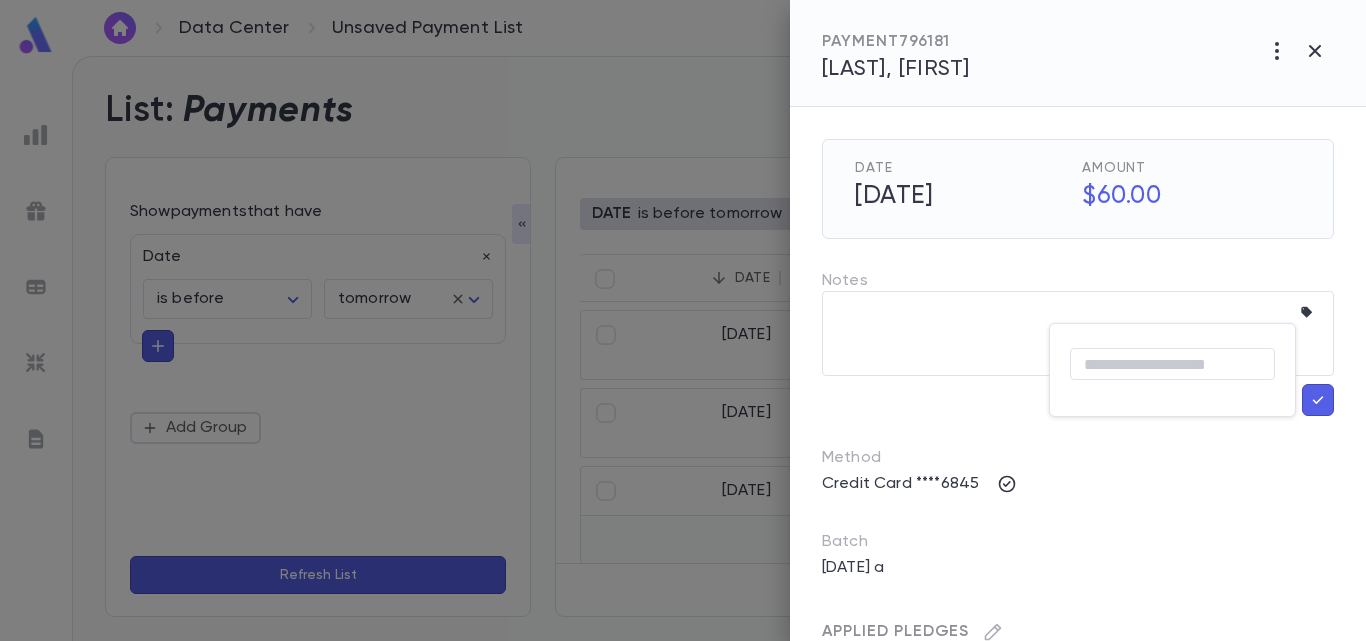 click at bounding box center [683, 320] 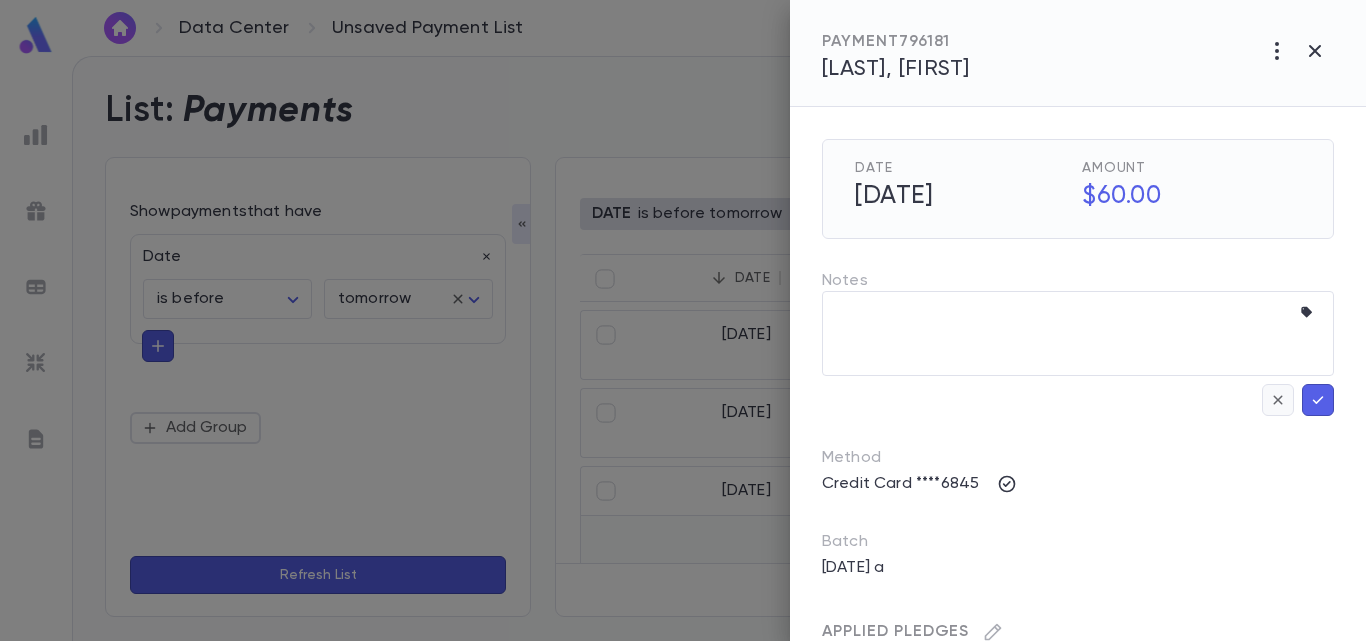 click at bounding box center [1278, 400] 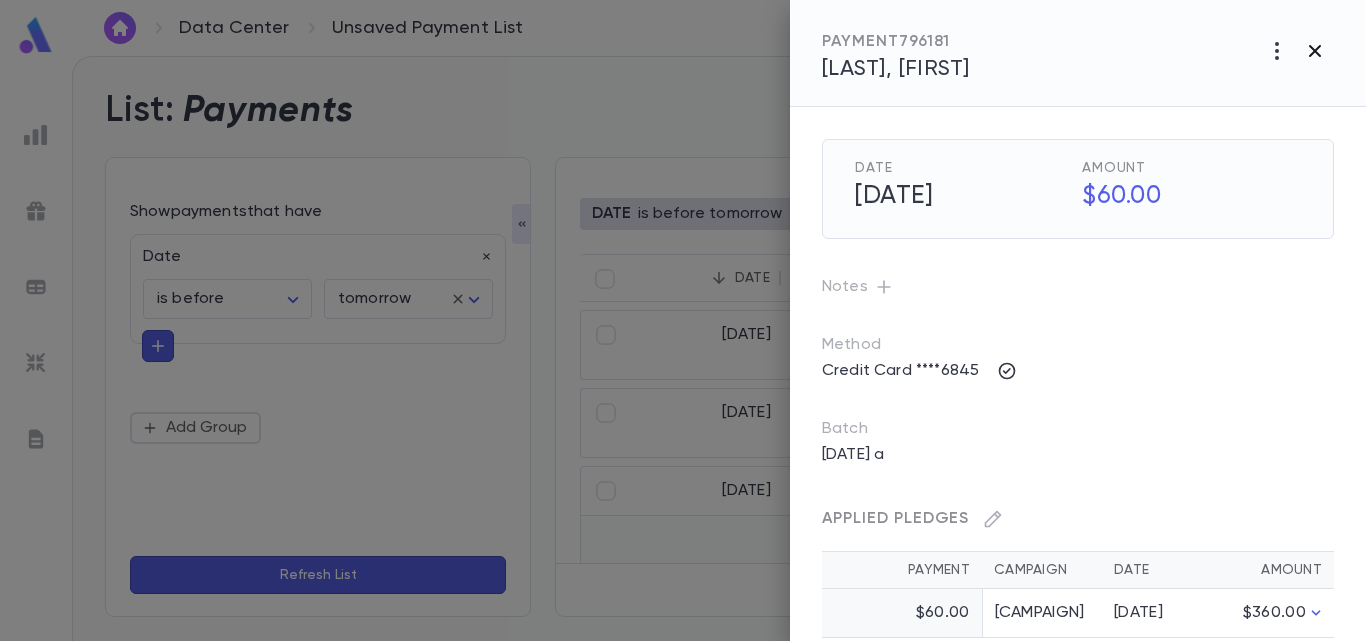 click at bounding box center (1277, 51) 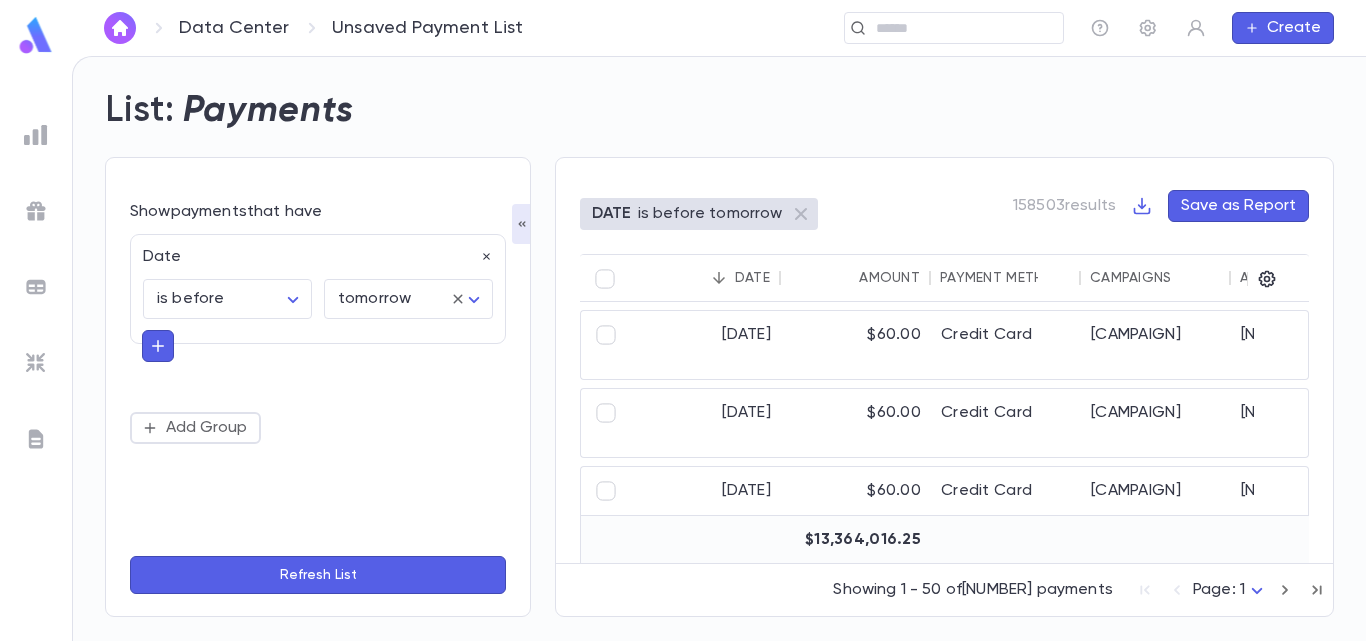 click at bounding box center [36, 35] 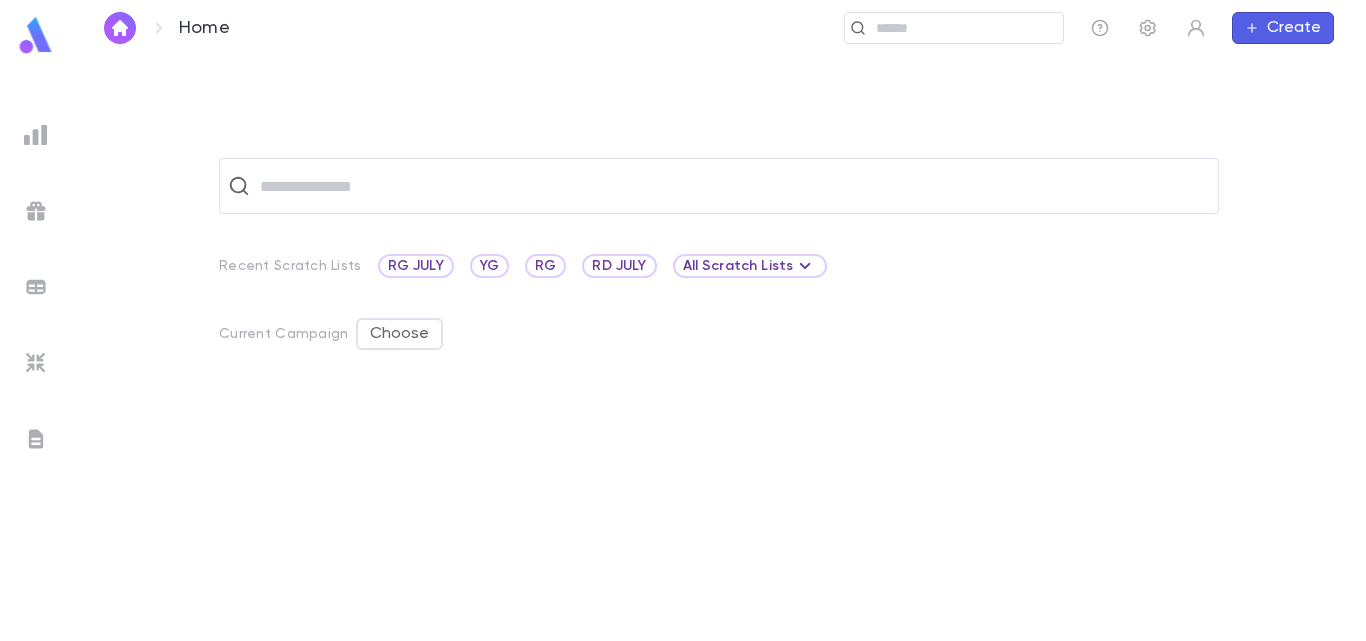 click at bounding box center (36, 135) 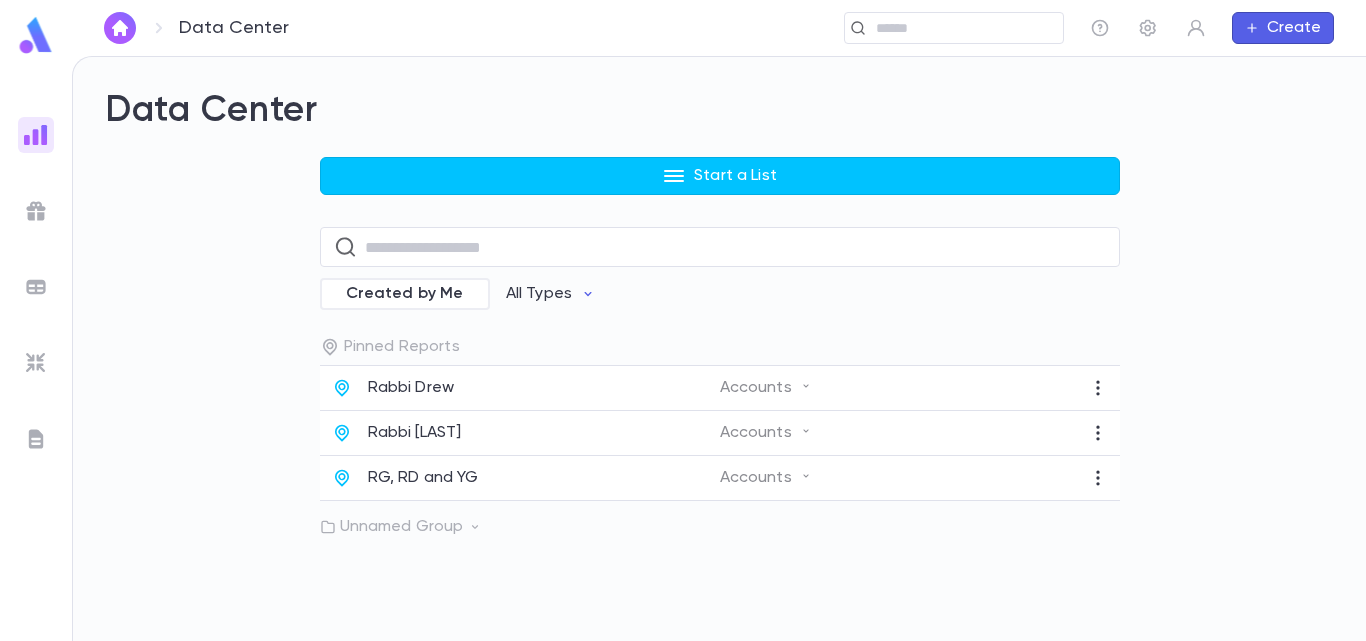 click at bounding box center [36, 211] 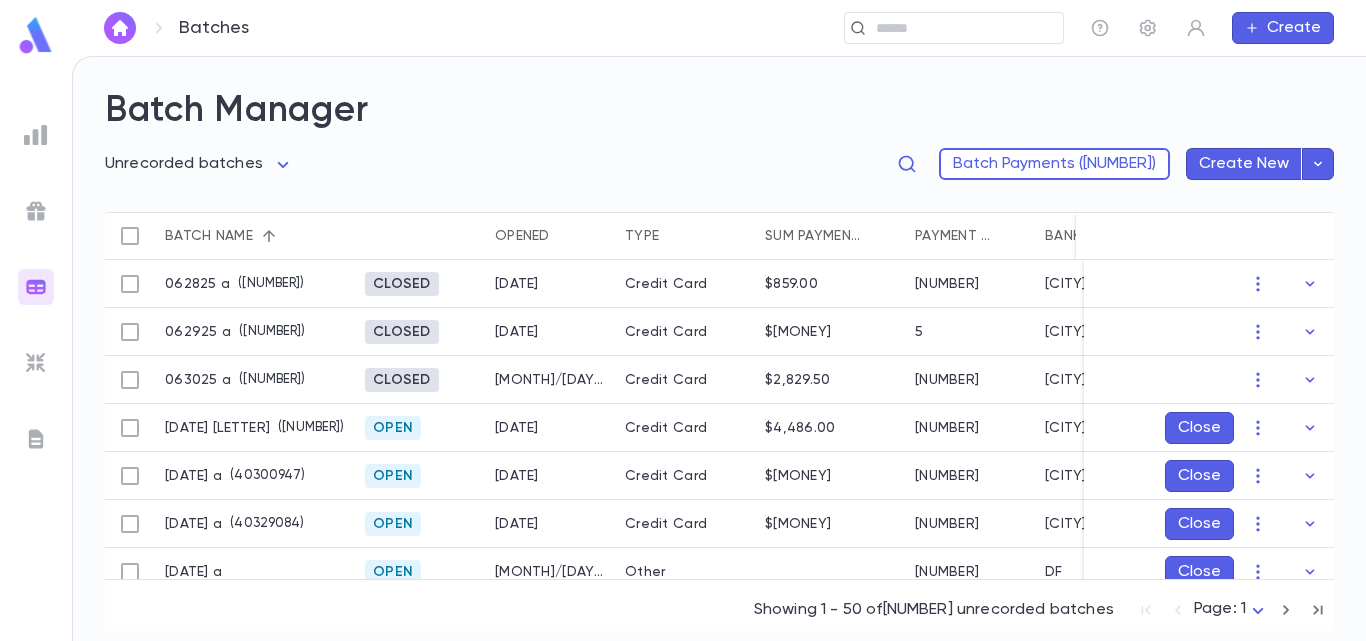 click at bounding box center (36, 135) 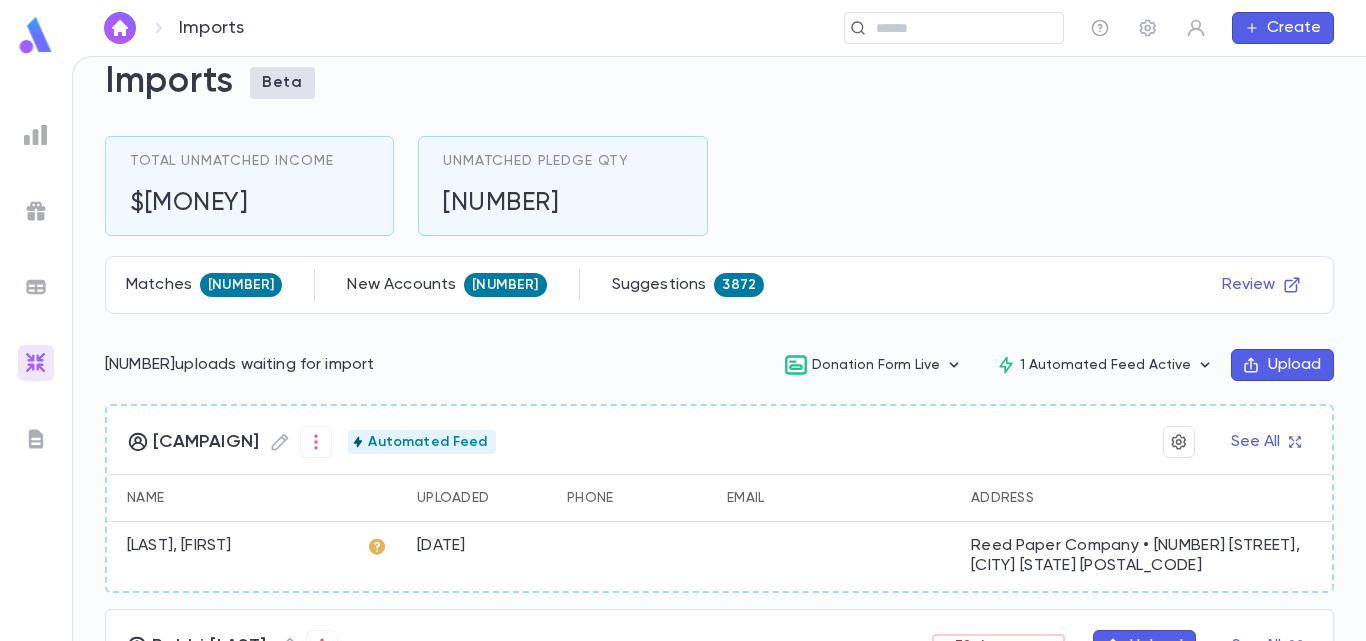 scroll, scrollTop: 42, scrollLeft: 0, axis: vertical 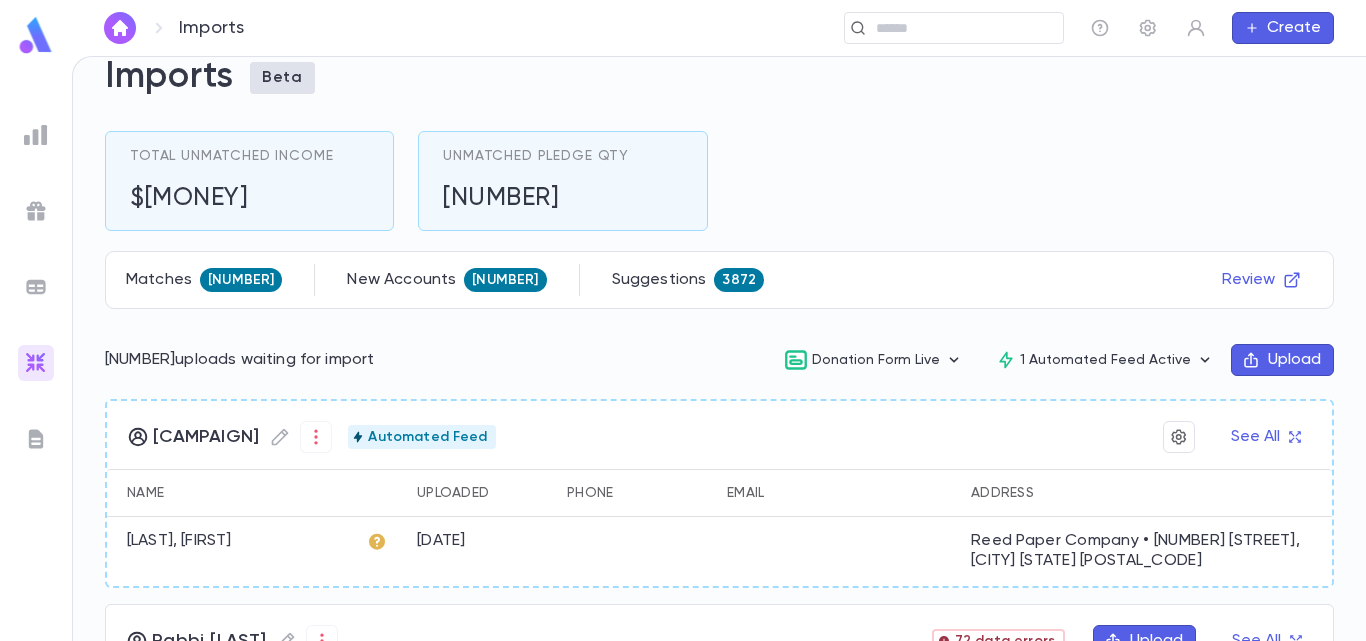 click at bounding box center (36, 135) 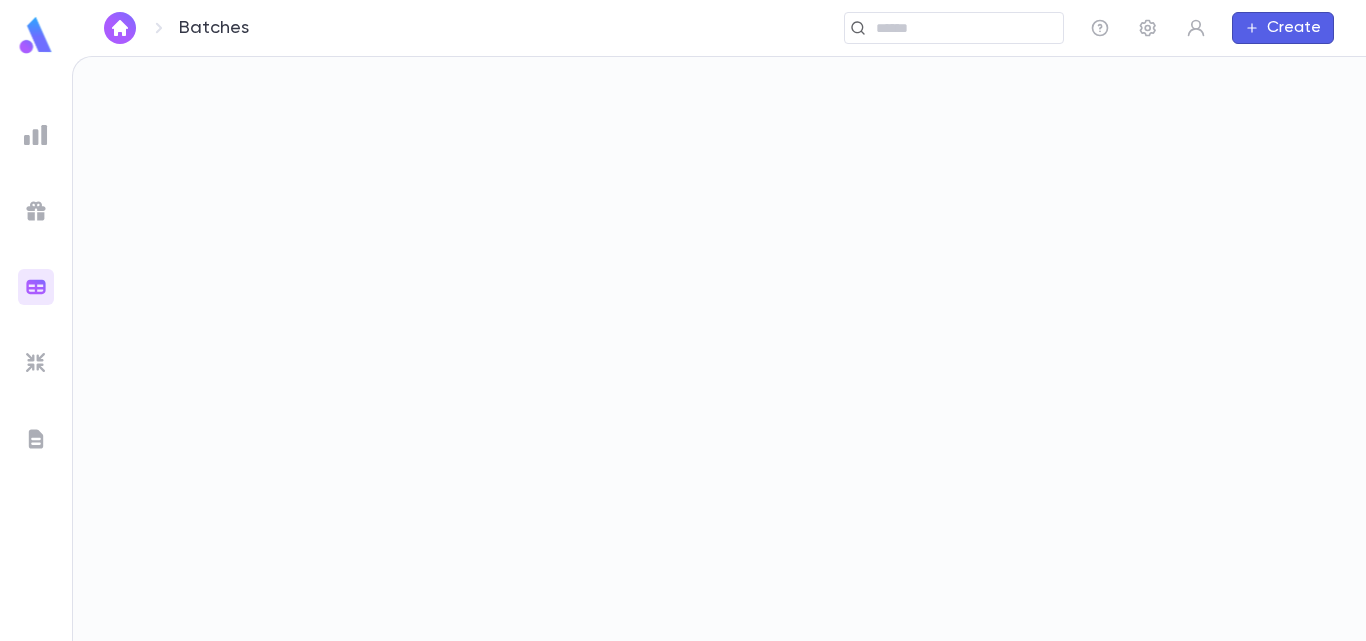 scroll, scrollTop: 0, scrollLeft: 0, axis: both 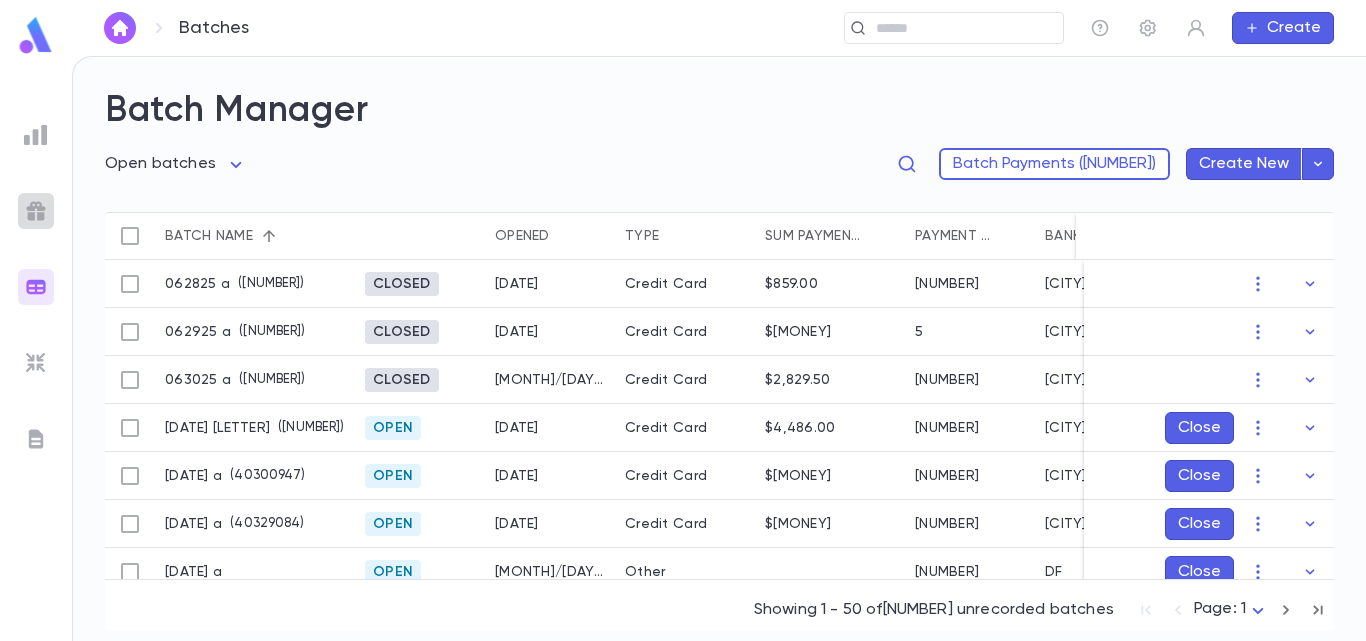 click at bounding box center [36, 135] 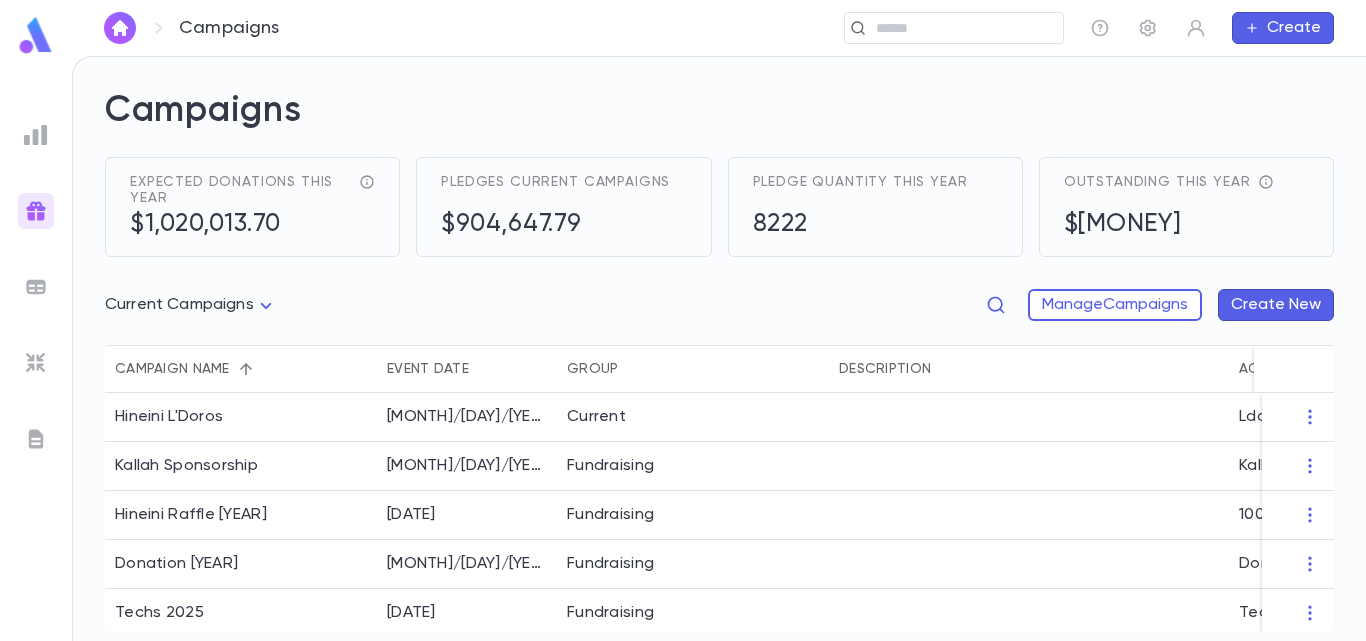 click on "Campaigns ​  Create Campaigns Expected donations this year $[MONEY] Pledges current campaigns $[MONEY] Pledge quantity this year [NUMBER] Outstanding this year $[MONEY] Current Campaigns **** Manage  Campaigns Create New Campaign name Event Date Group Description Accounting Name Start Date End Date [CAMPAIGN] [DATE] Current [CAMPAIGN] [DATE] [CAMPAIGN] [DATE] Fundraising [CAMPAIGN] [DATE] Fundraising [CAMPAIGN] [DATE] Fundraising [CAMPAIGN] [DATE] Fundraising [CAMPAIGN] [DATE] Fundraising [CAMPAIGN] [DATE] Fundraising [CAMPAIGN] [DATE] Current [CAMPAIGN] [DATE] Profile Log out Account Pledge Payment [MONTH] [YEAR] Edit End Campaign Change Group Delete [NUMBER] Advertising Current Events Fundraising General Donation [CAMPAIGN] Sponsorship Loan Rent Services Speeches and Worksho System Edit Delete" at bounding box center (683, 348) 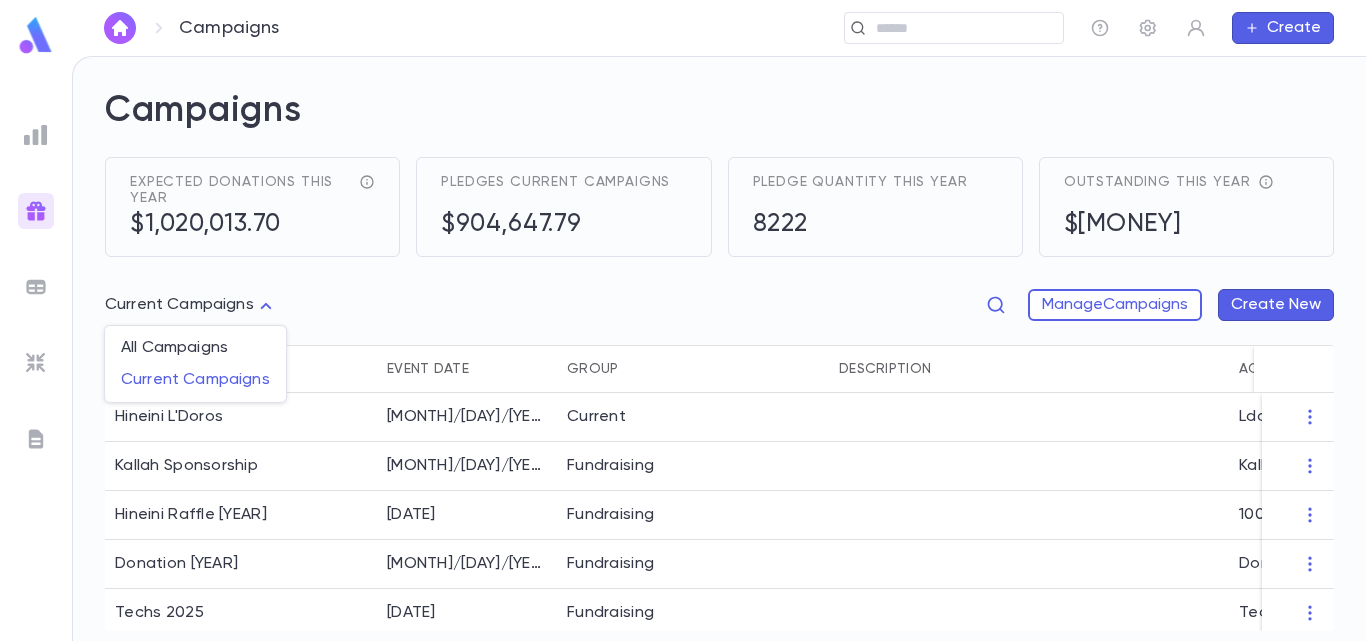 click at bounding box center (683, 320) 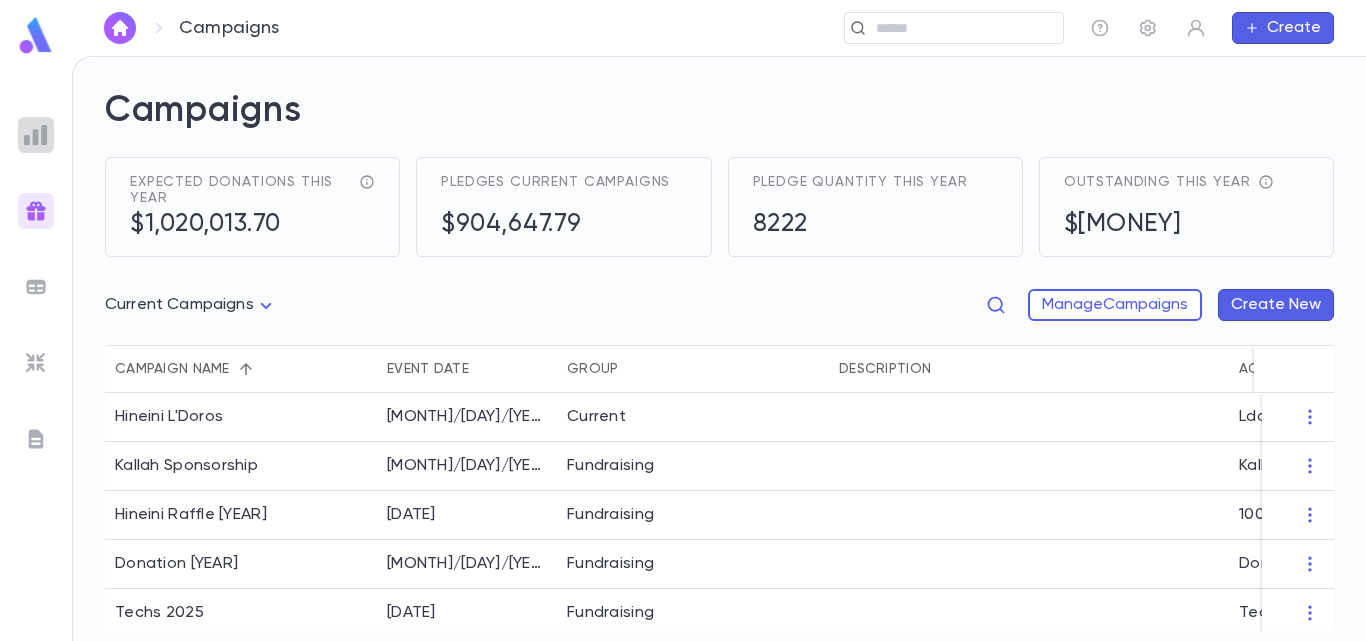 click at bounding box center (36, 135) 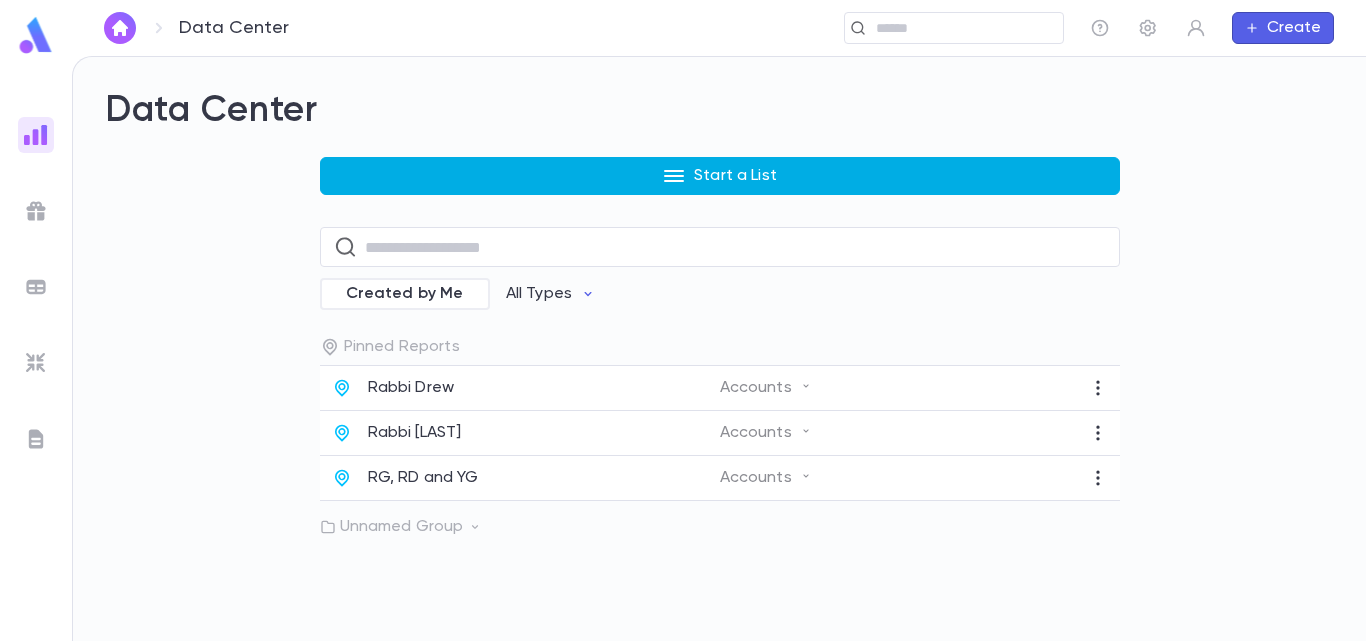 click on "Start a List" at bounding box center [720, 176] 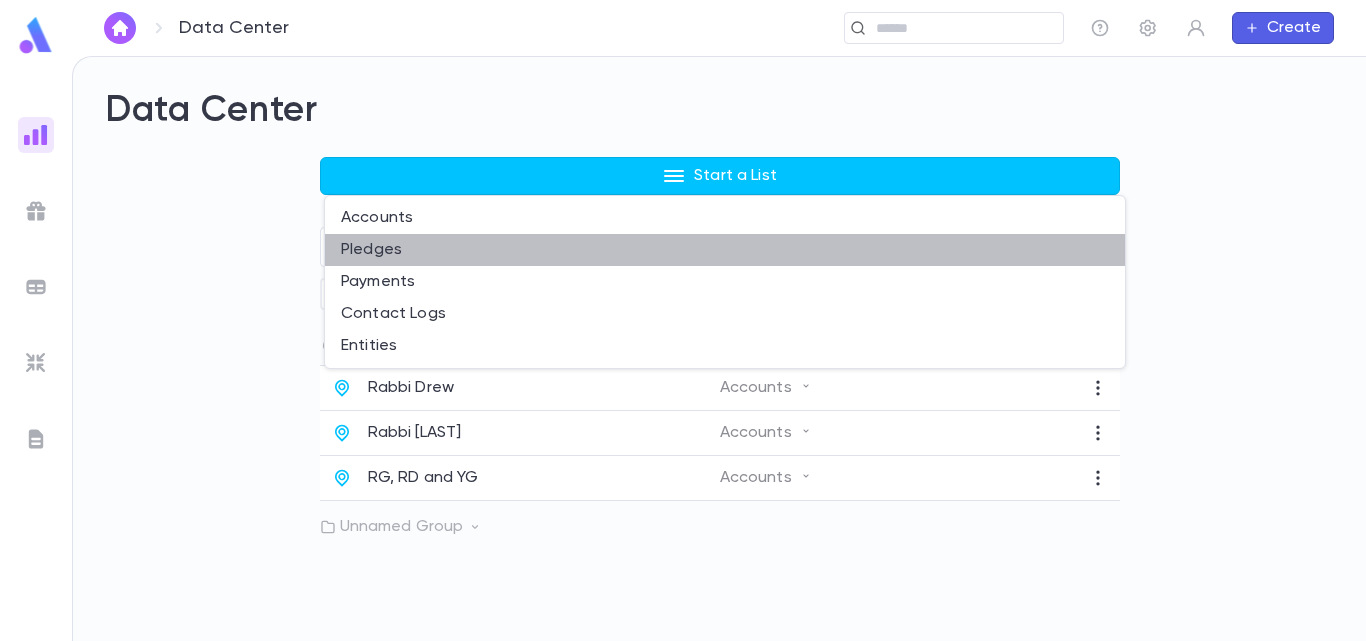 click on "Pledges" at bounding box center (725, 250) 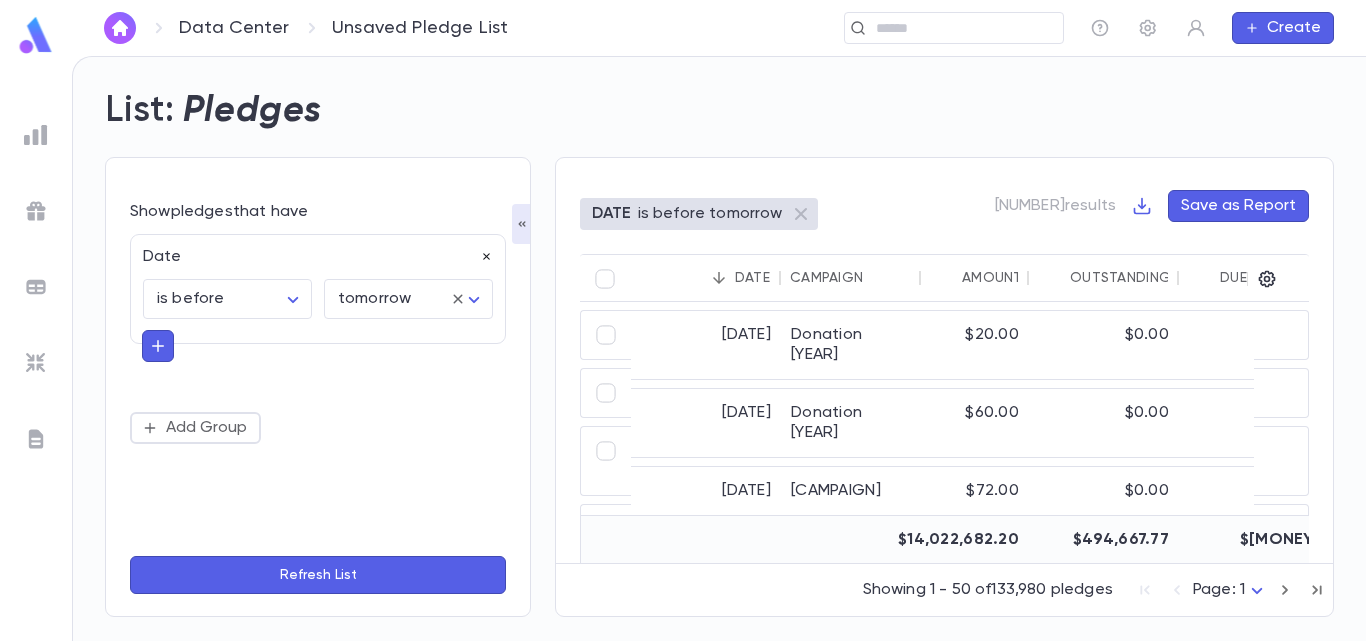 click at bounding box center [486, 257] 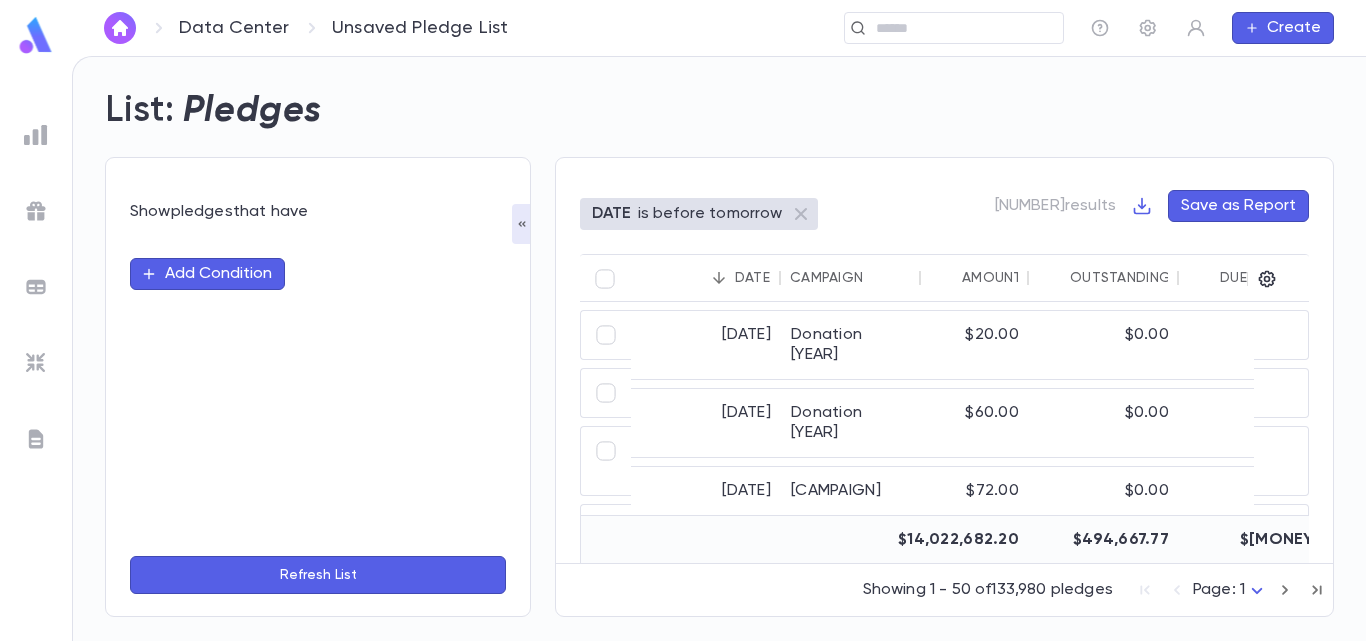 click on "Add Condition" at bounding box center (207, 274) 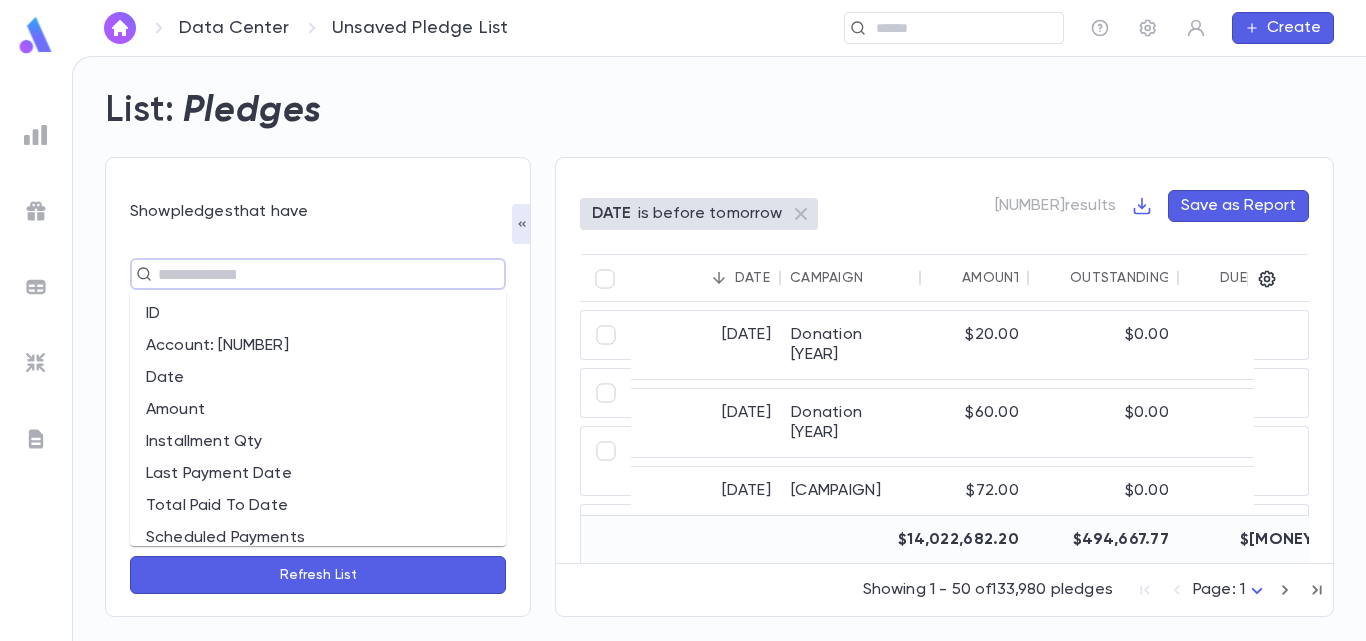 click at bounding box center (309, 274) 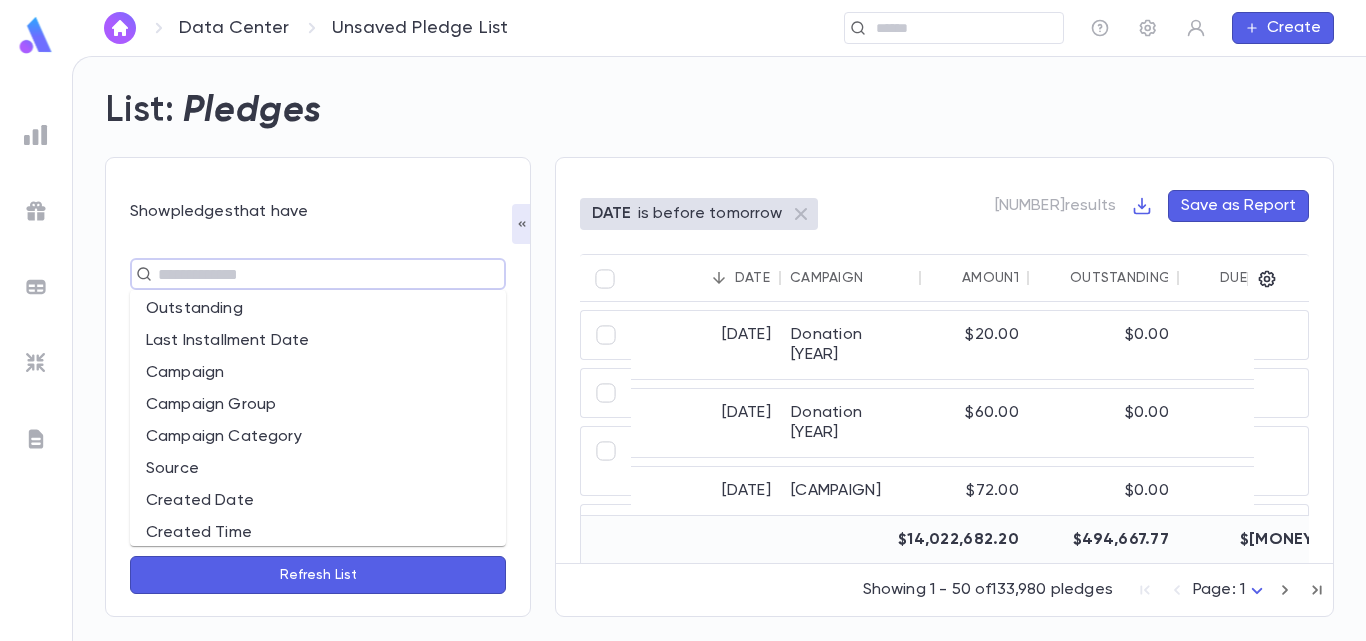 scroll, scrollTop: 355, scrollLeft: 0, axis: vertical 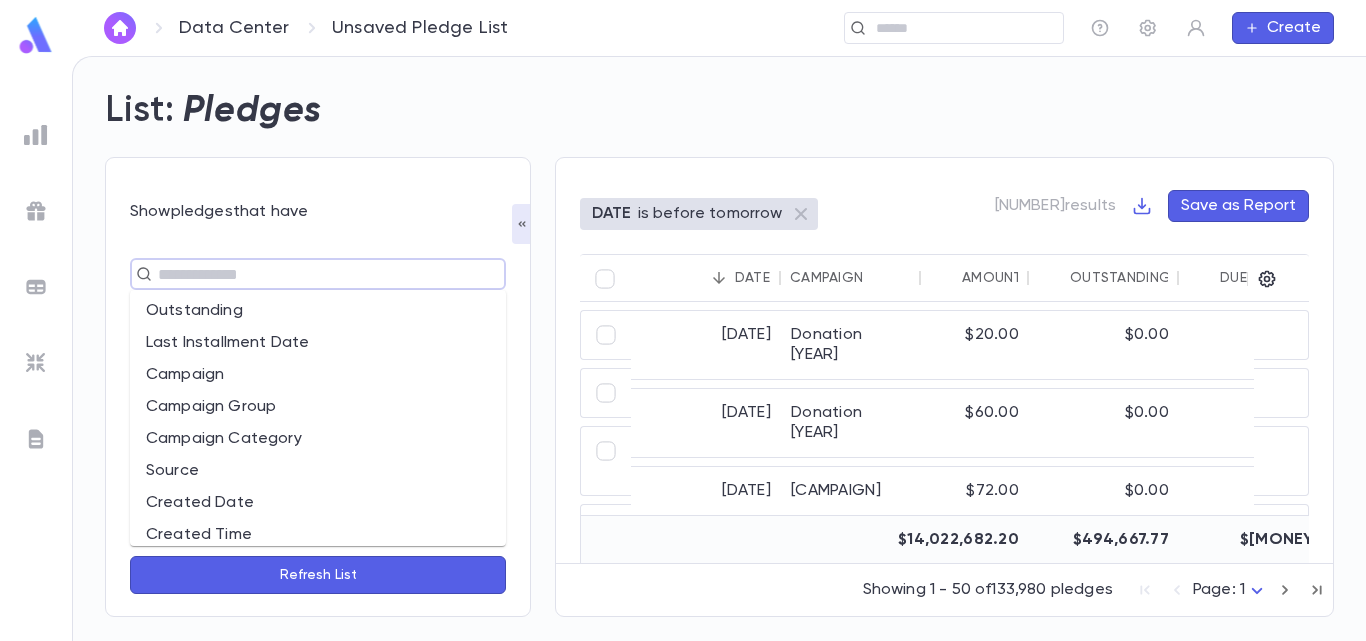click on "Campaign" at bounding box center (318, 375) 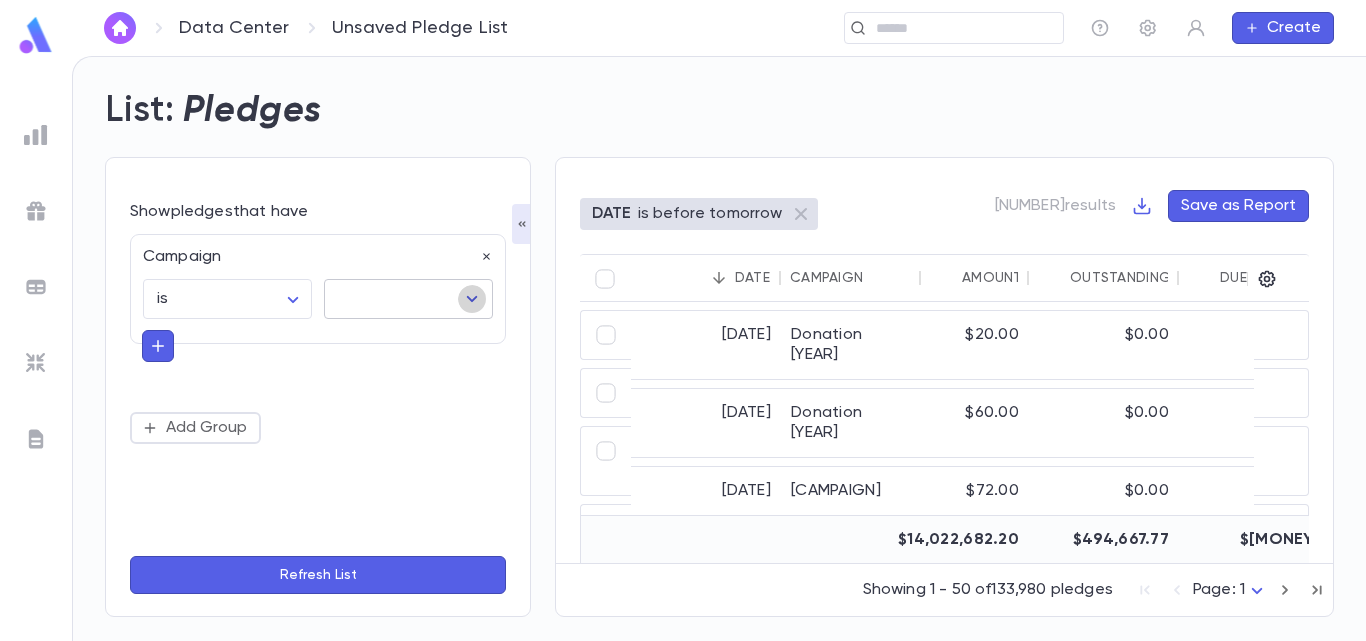 click at bounding box center [472, 299] 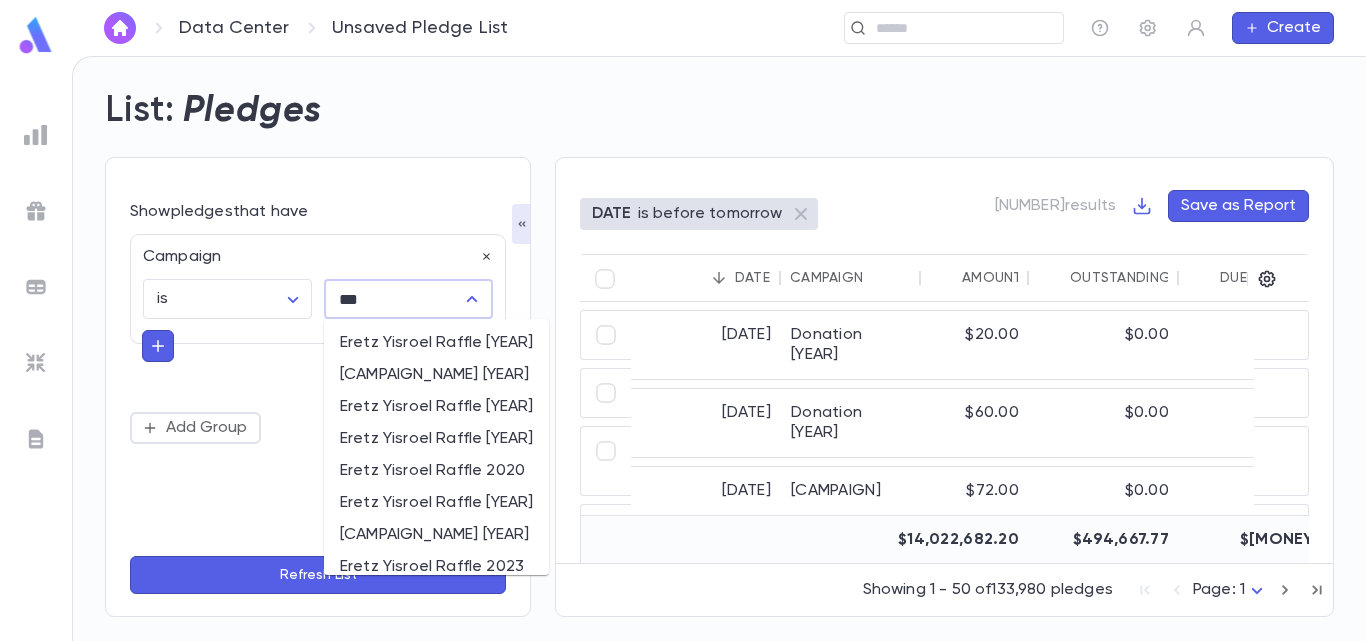 click on "Eretz Yisroel Raffle [YEAR]" at bounding box center [436, 343] 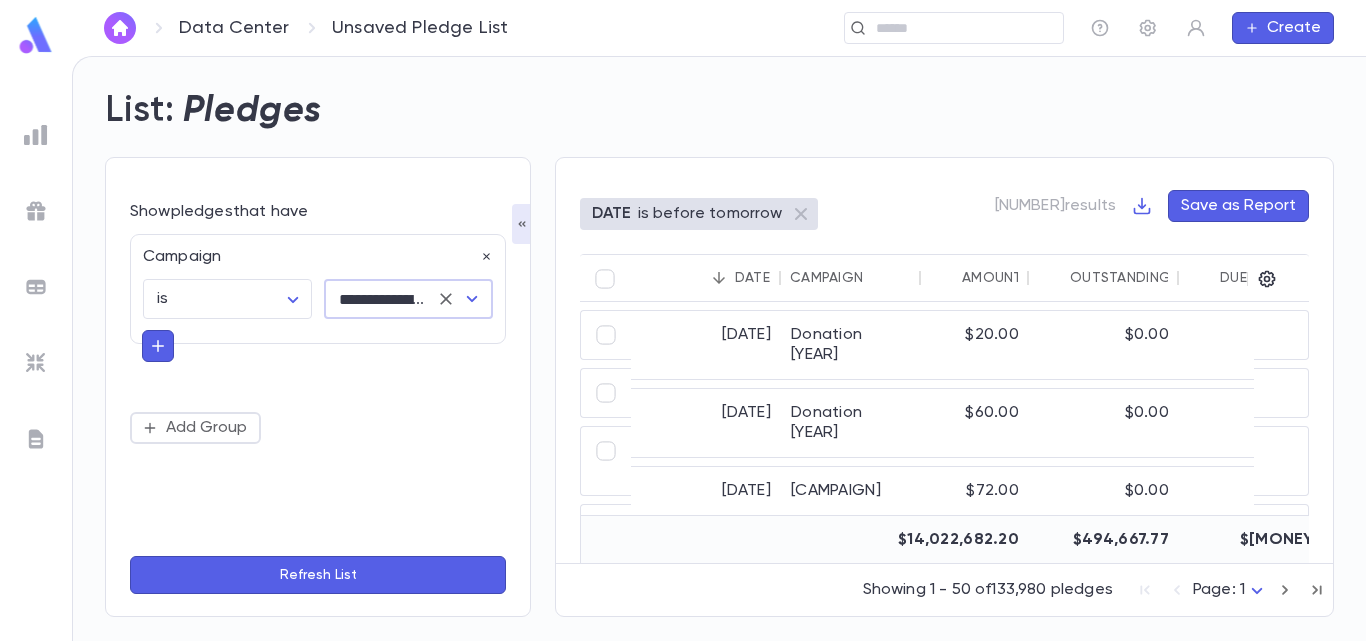 type on "**********" 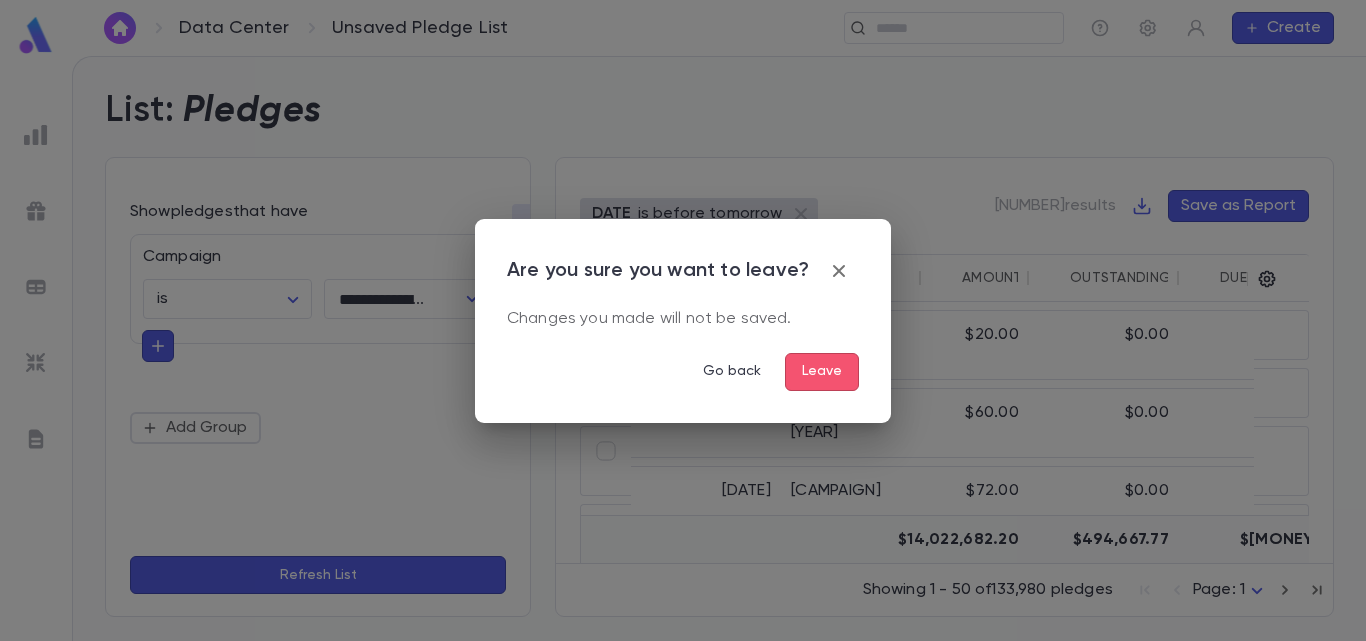 click at bounding box center [839, 271] 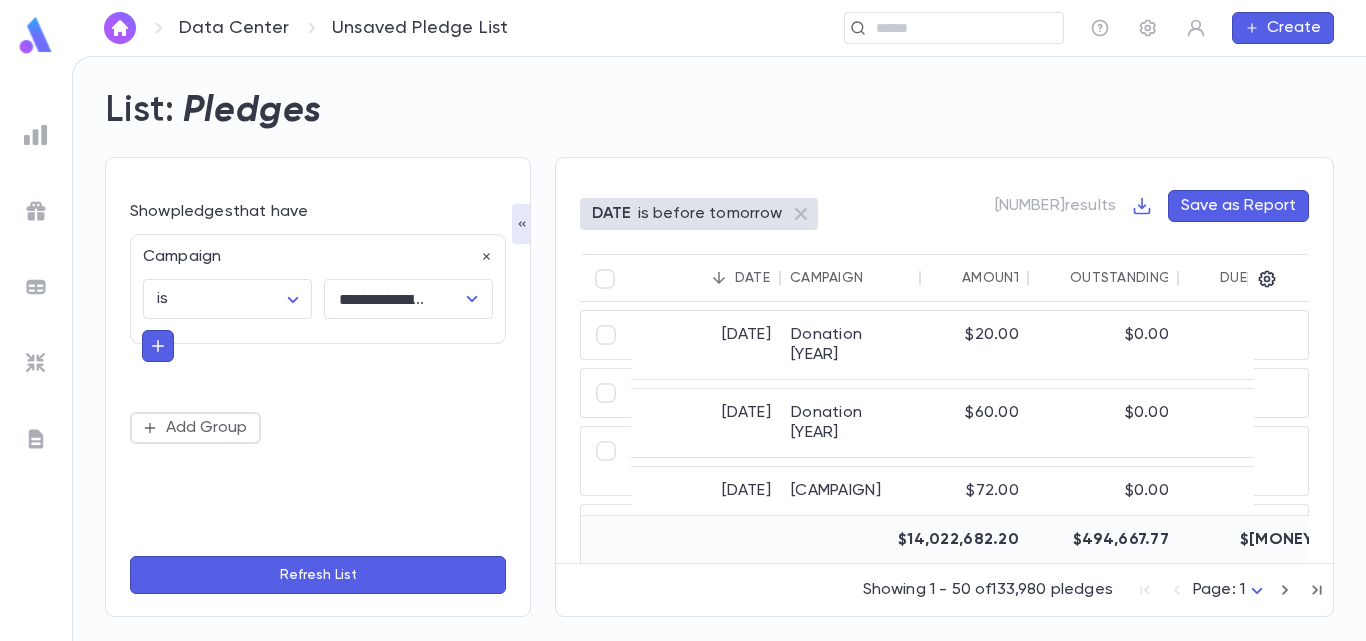 click at bounding box center [36, 135] 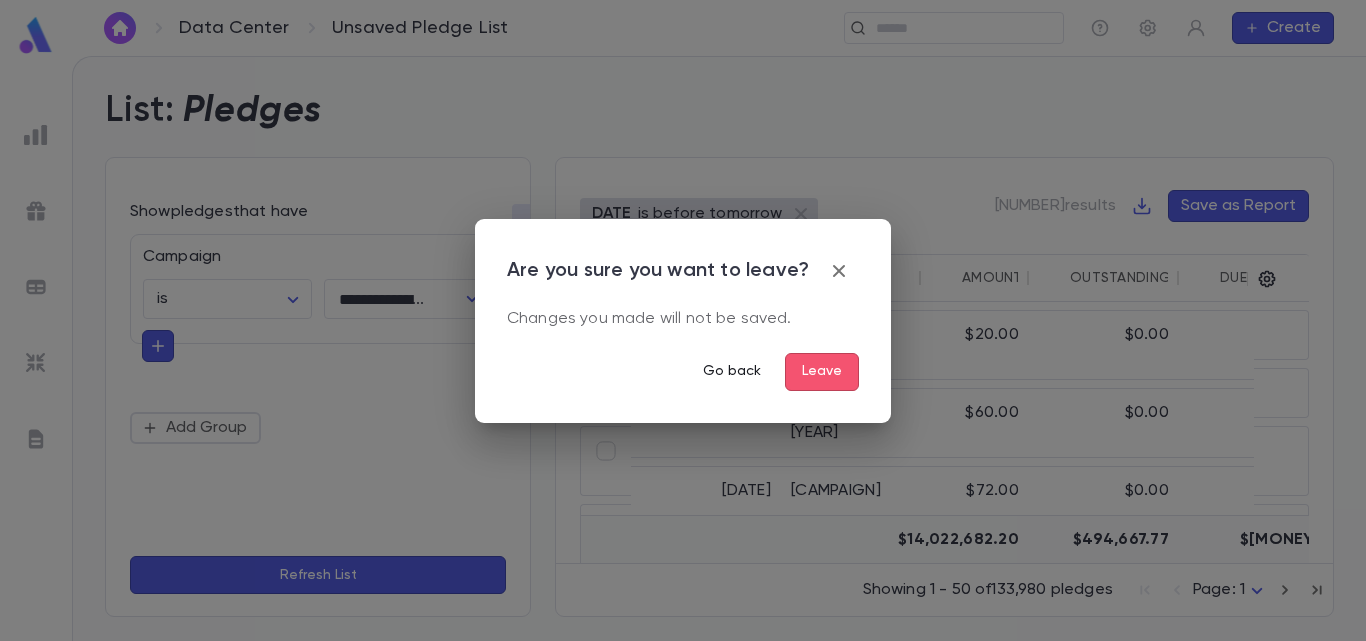 click on "Go back" at bounding box center [732, 372] 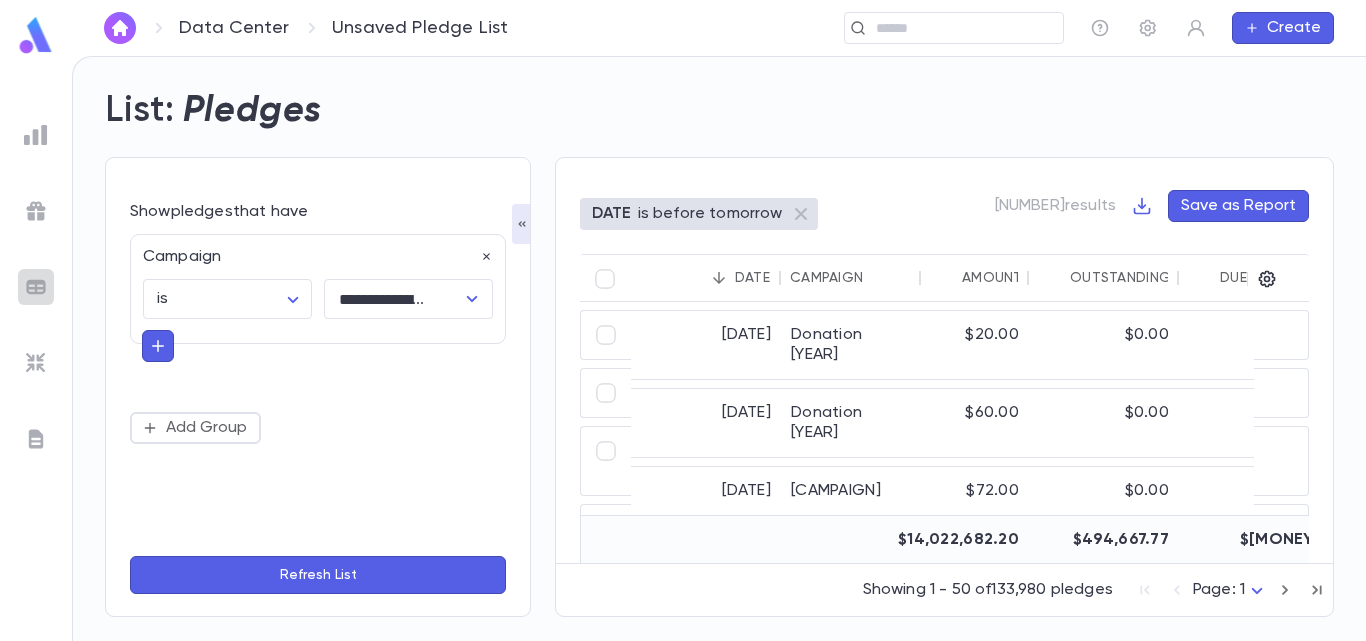 click at bounding box center (36, 135) 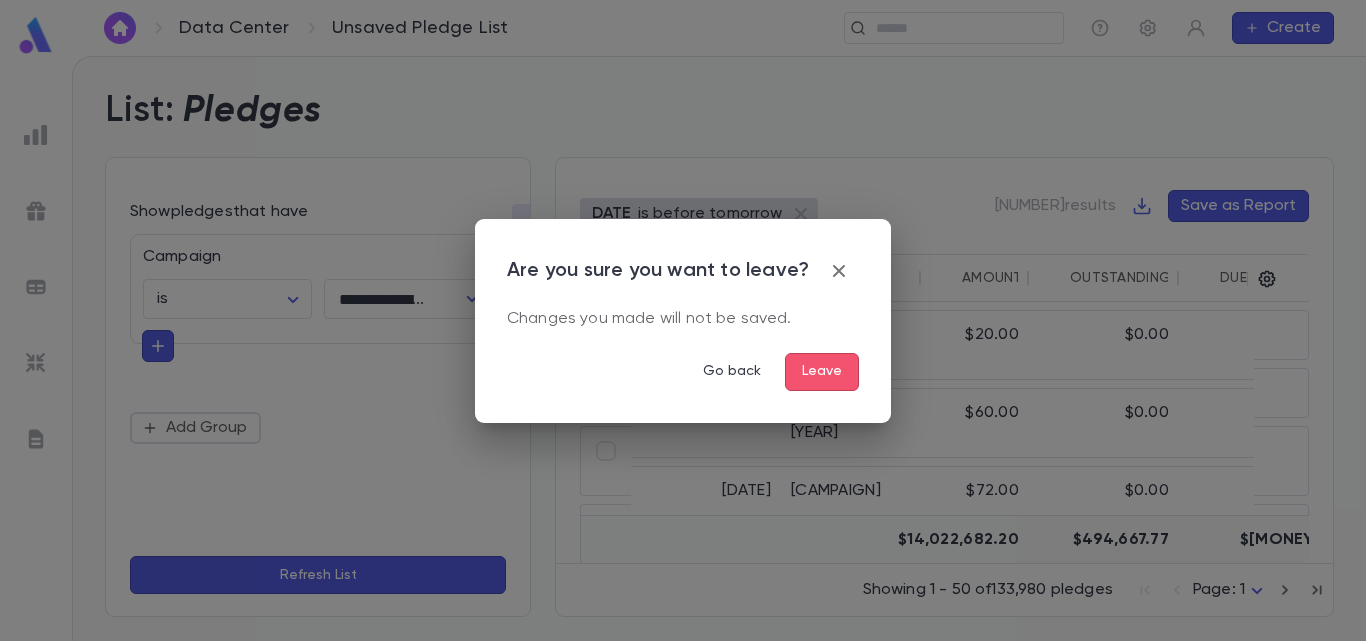 click on "Leave" at bounding box center (822, 372) 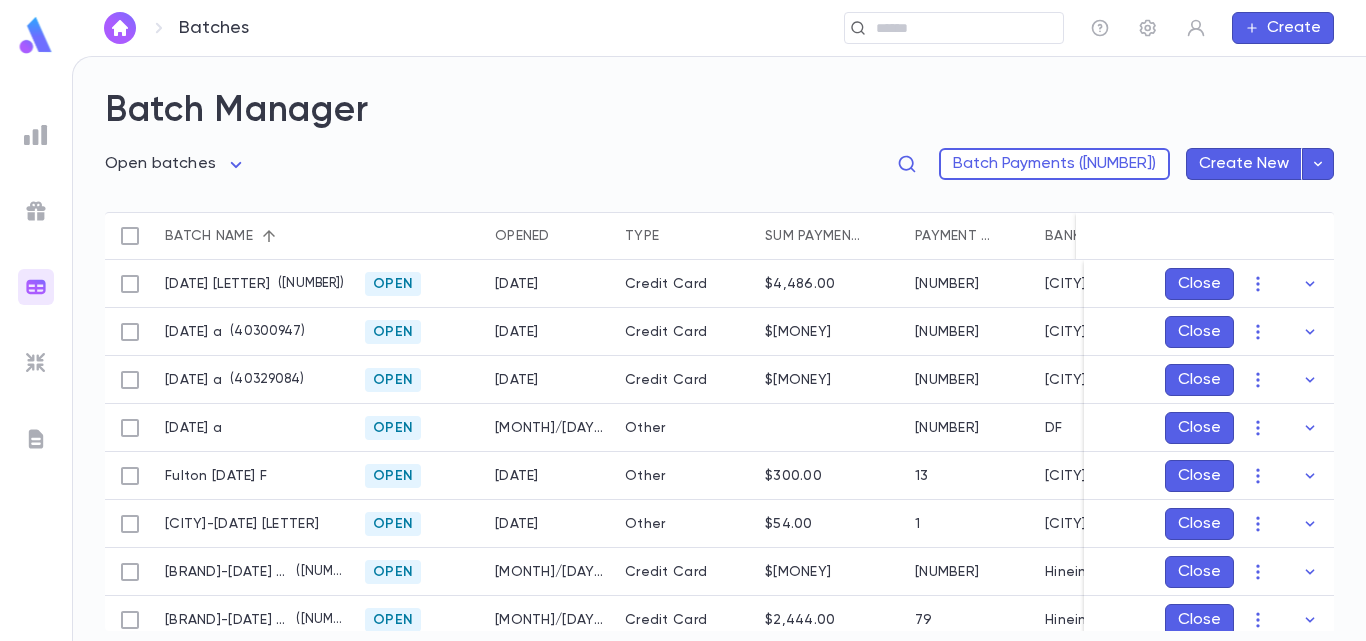 click at bounding box center (36, 135) 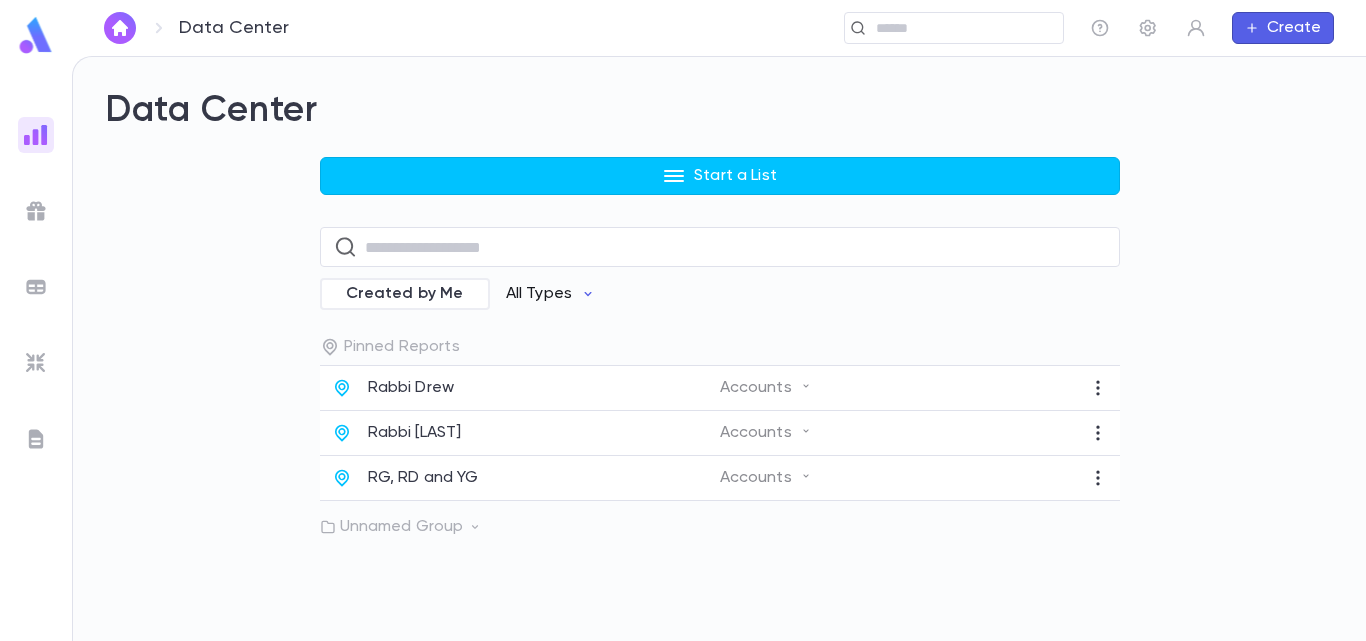 click on "All Types" at bounding box center [539, 294] 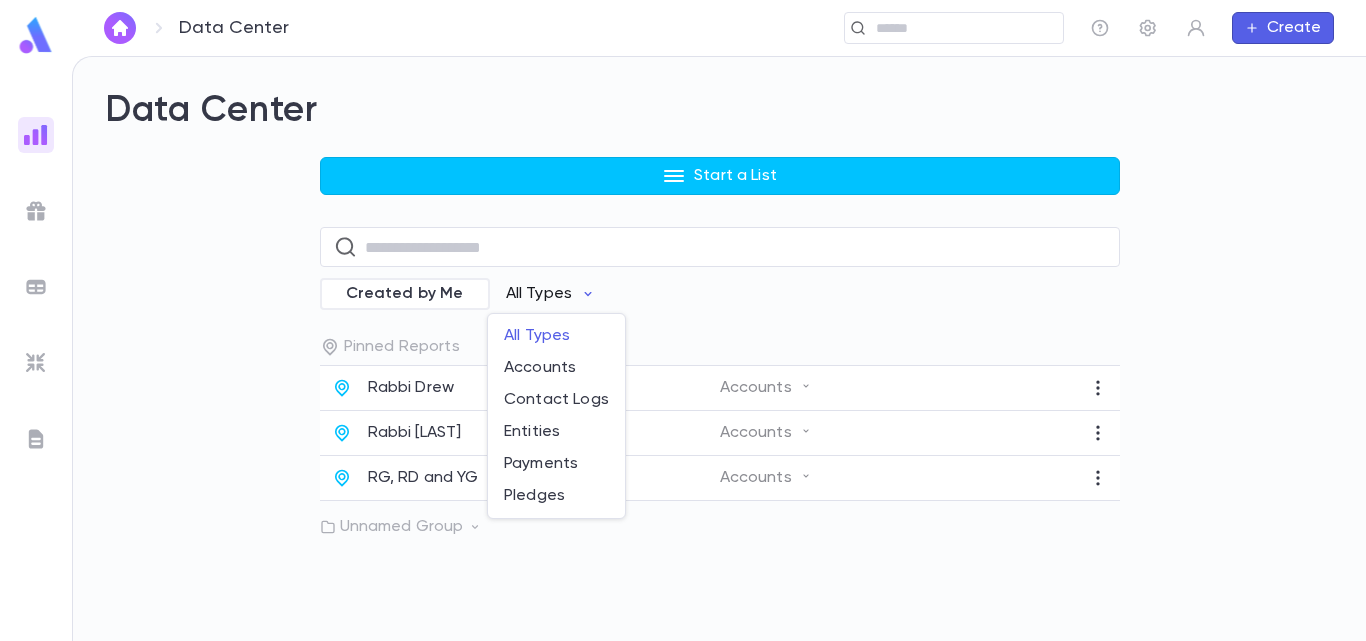 click at bounding box center [683, 320] 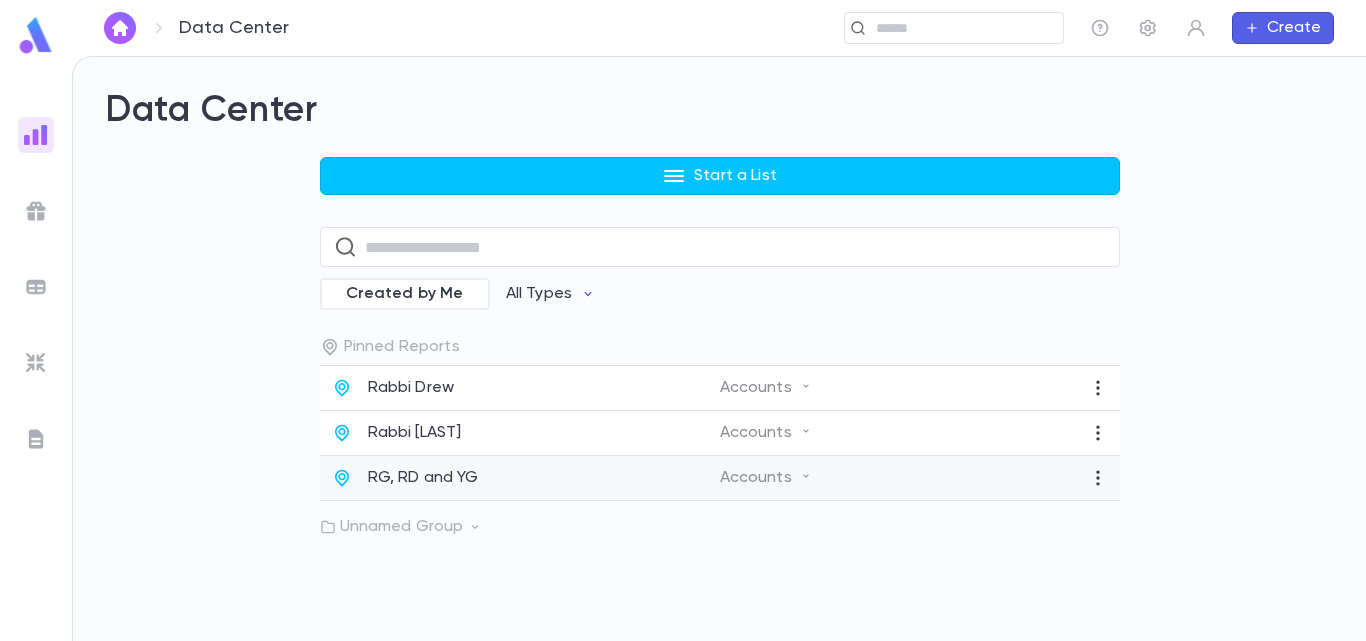 click at bounding box center (806, 386) 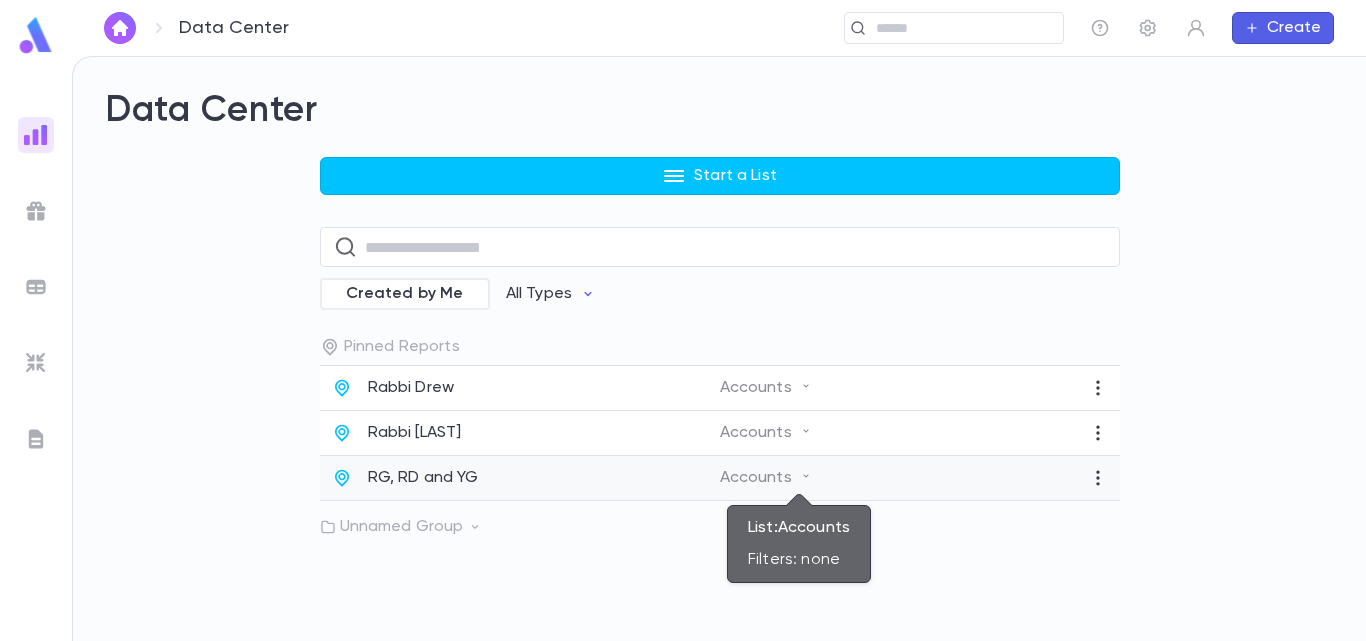 click at bounding box center [806, 476] 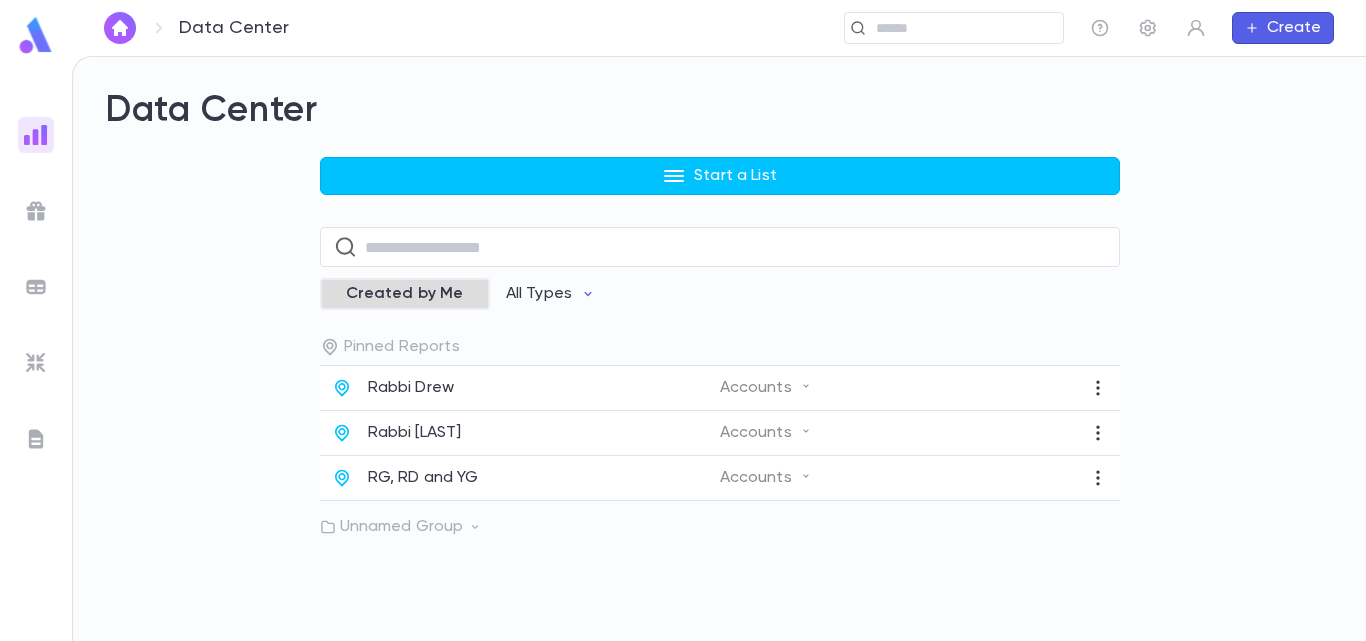 click on "Created by Me" at bounding box center (405, 294) 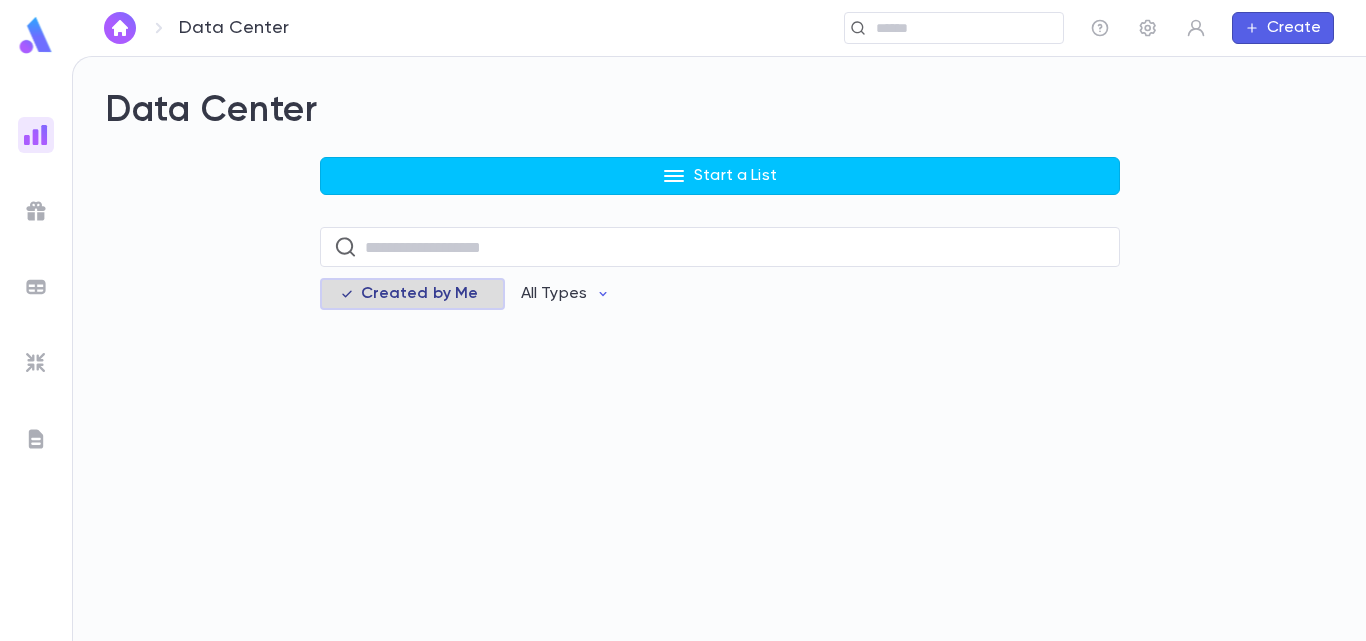 click on "Created by Me" at bounding box center (420, 294) 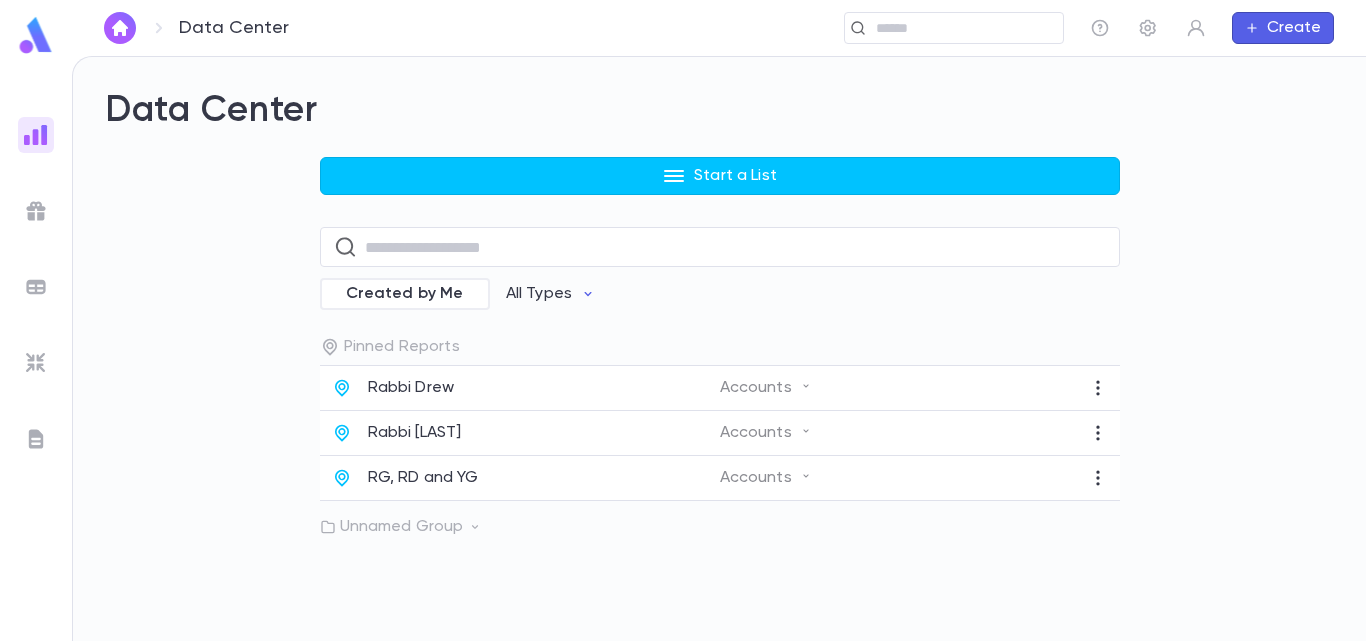 click on "Unnamed Group" at bounding box center [720, 527] 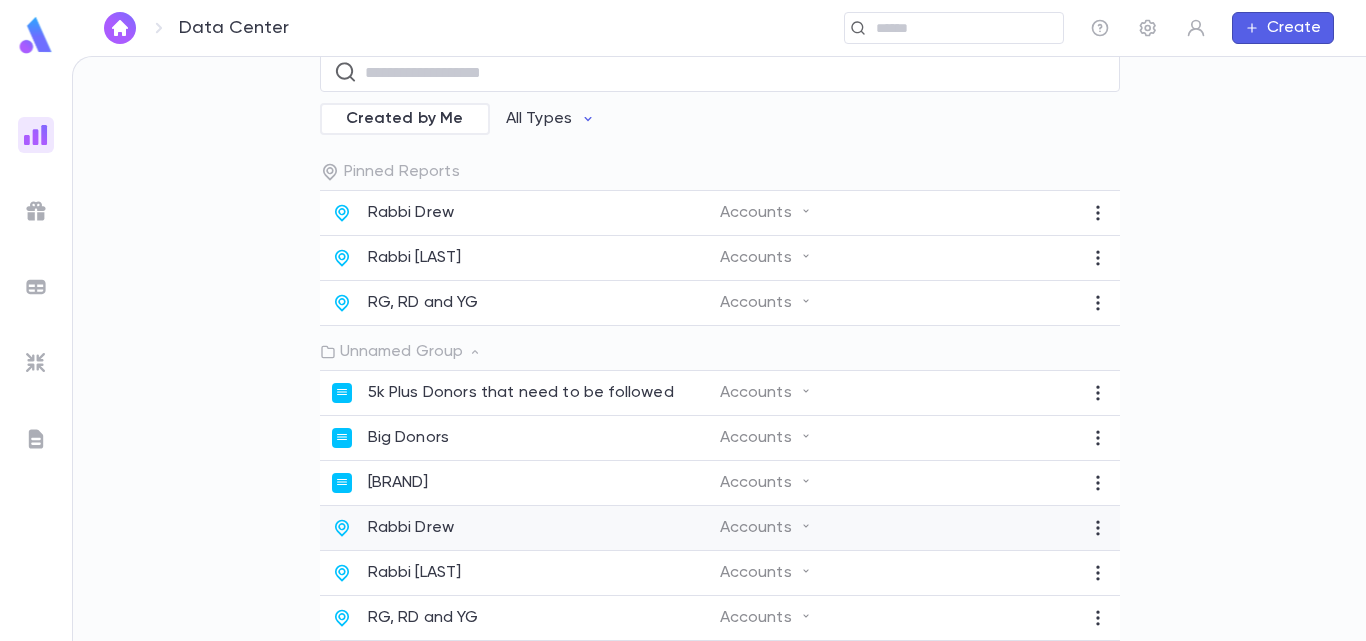 scroll, scrollTop: 0, scrollLeft: 0, axis: both 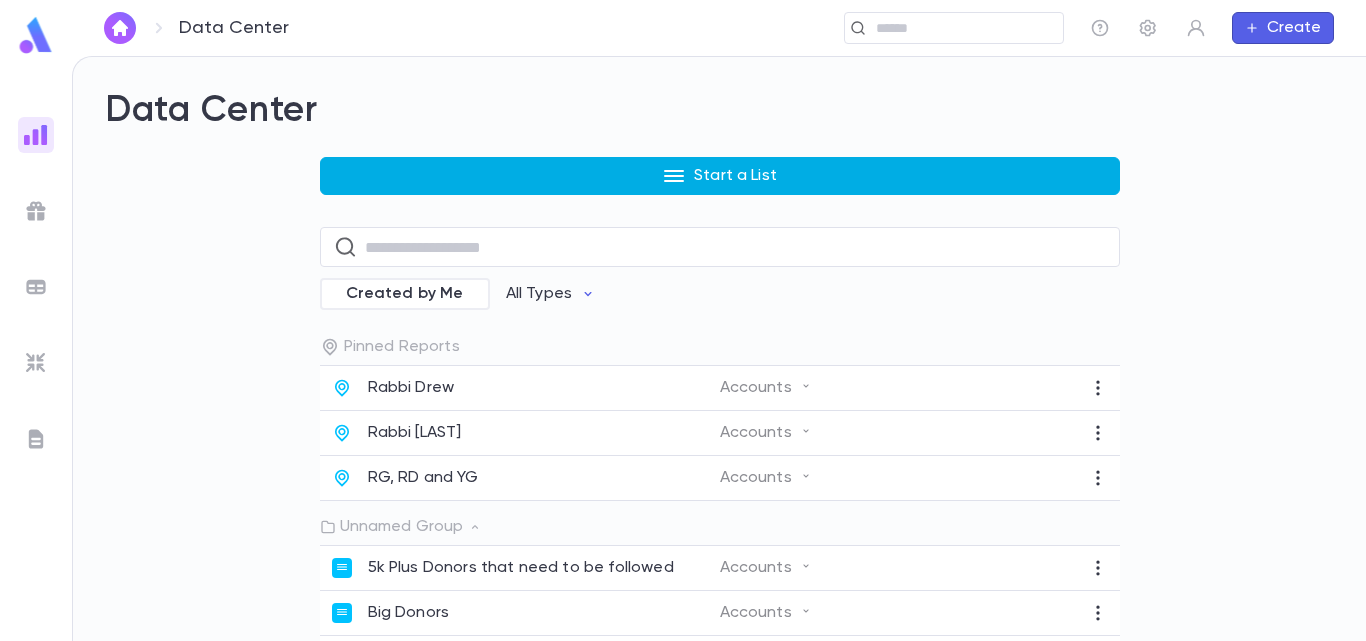 click on "Start a List" at bounding box center (735, 176) 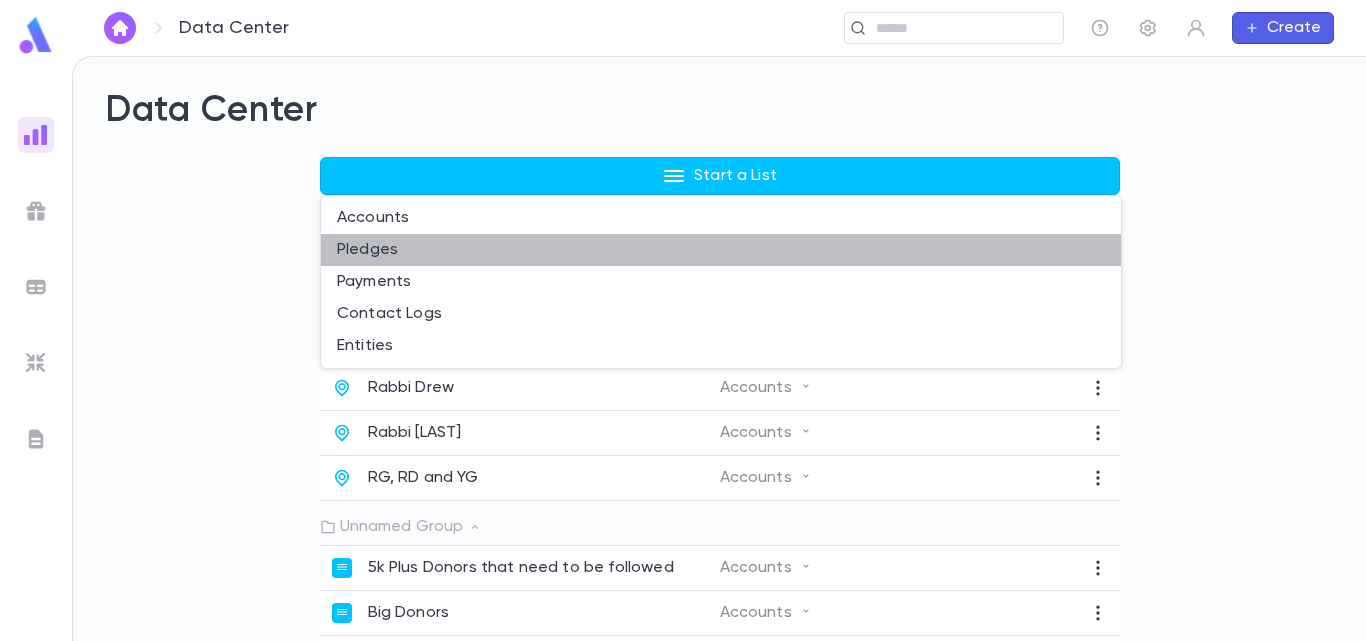 click on "Pledges" at bounding box center [721, 250] 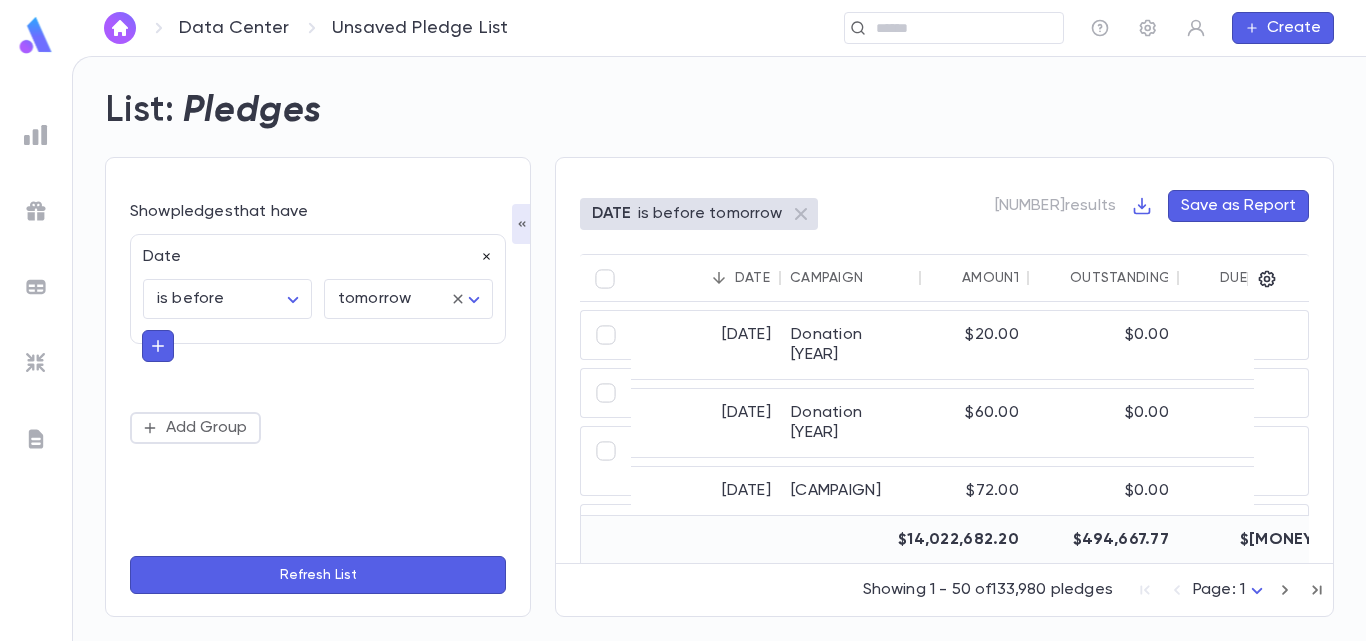 click at bounding box center [487, 257] 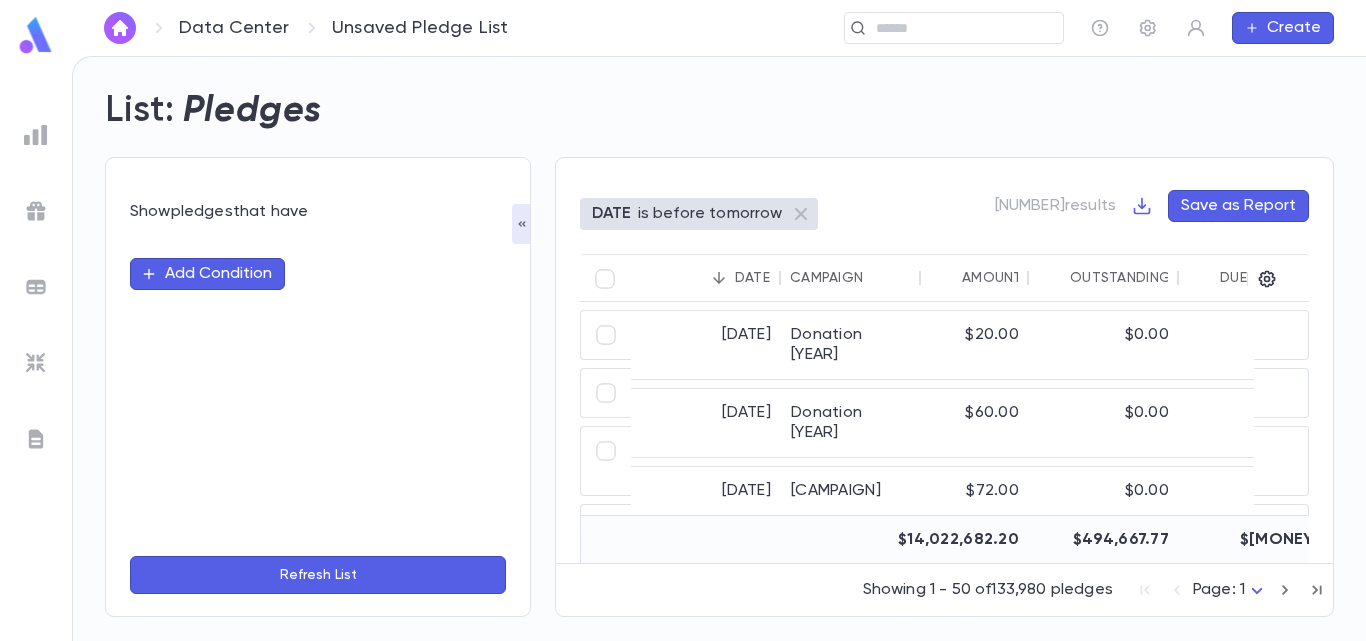 click on "Add Condition" at bounding box center [207, 274] 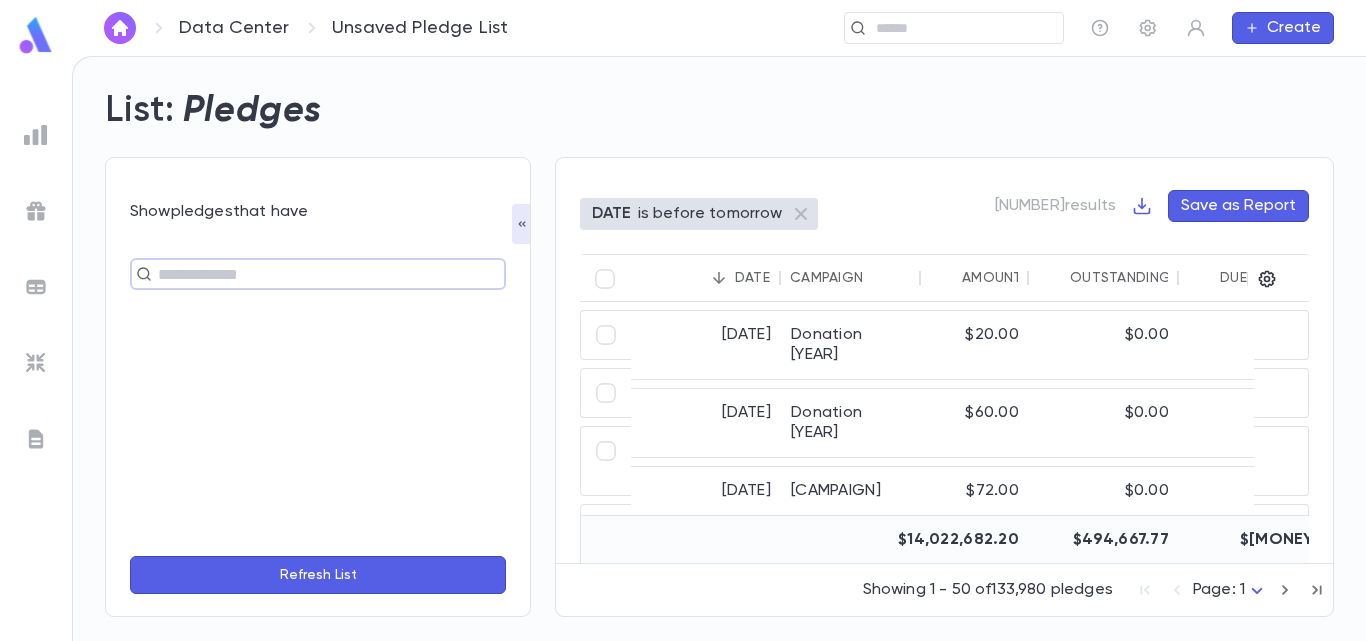 click at bounding box center [309, 274] 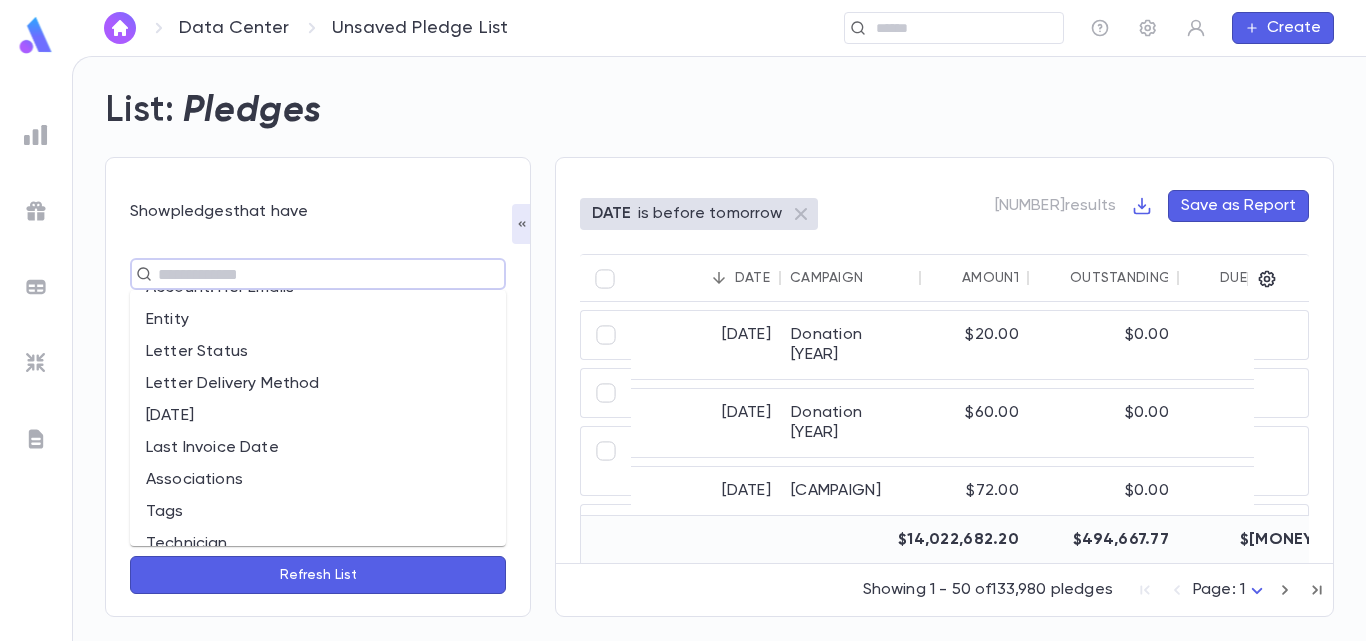 scroll, scrollTop: 1360, scrollLeft: 0, axis: vertical 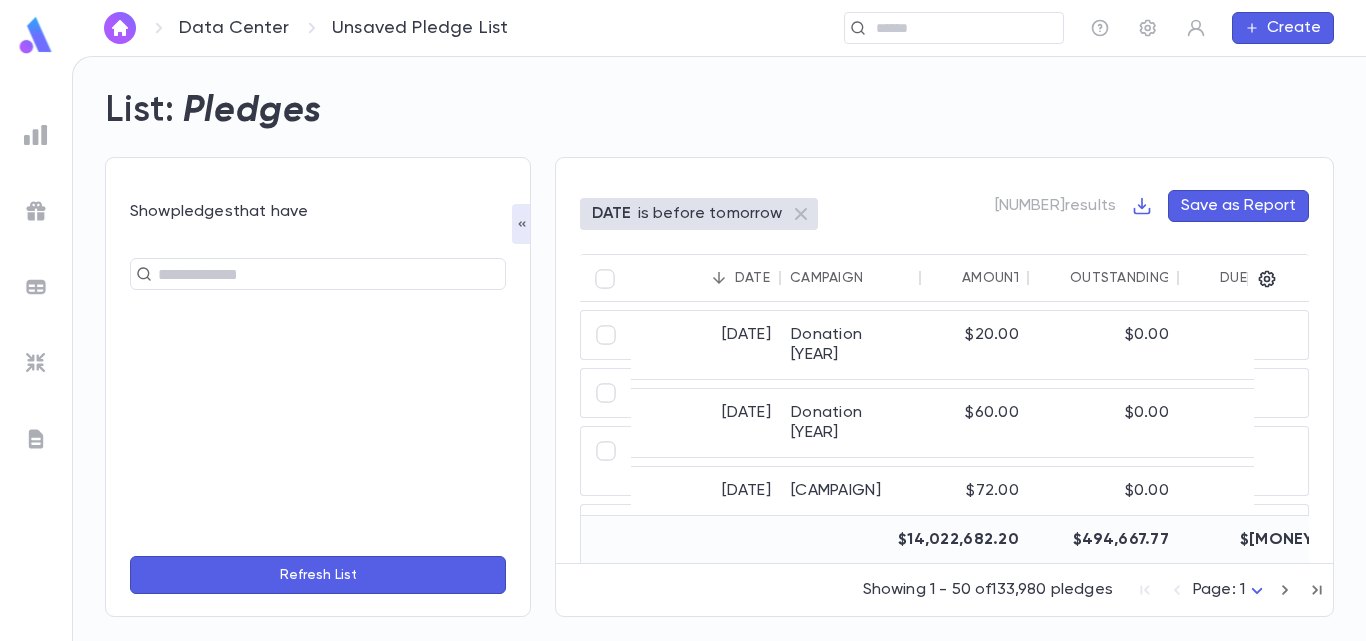 click on "Show  pledges  that have" at bounding box center (318, 212) 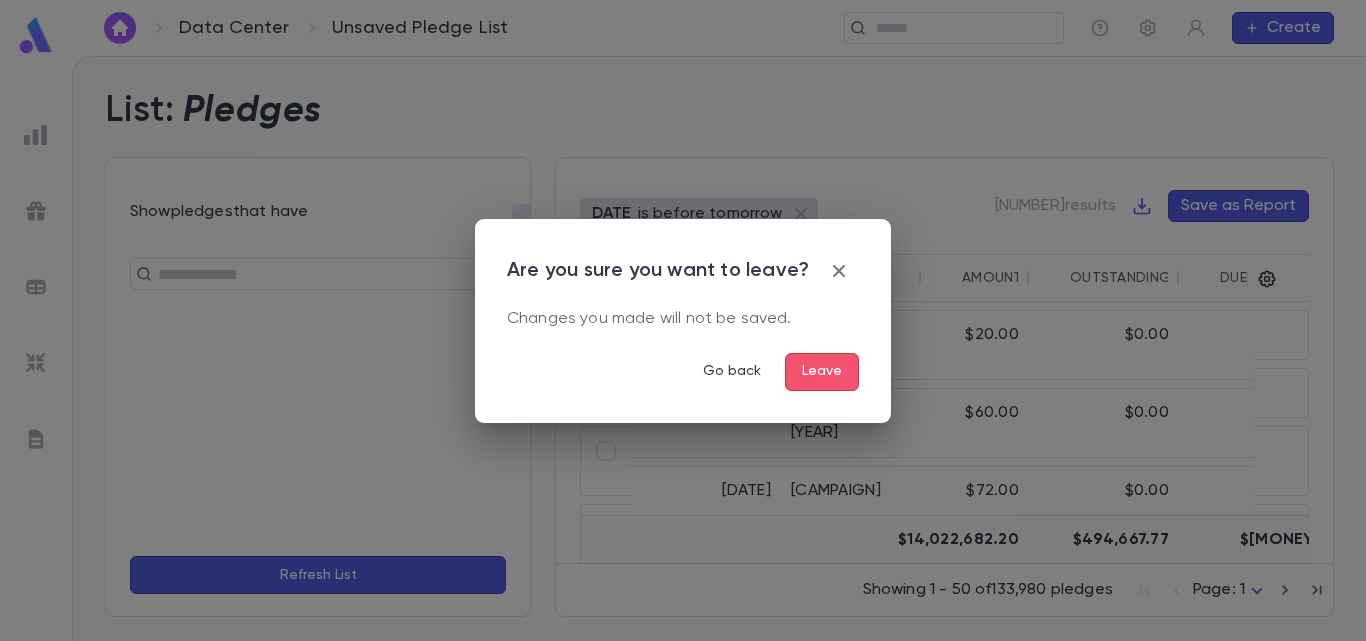 click on "Leave" at bounding box center (822, 372) 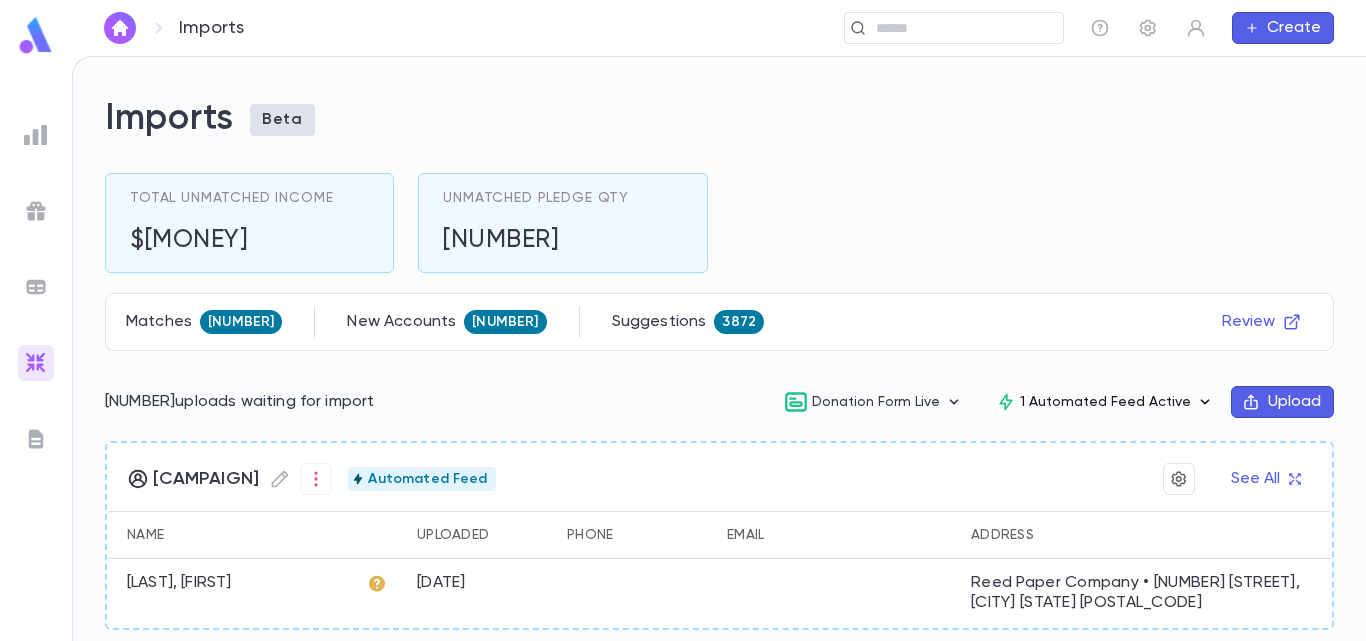 click on "1 Automated Feed Active" at bounding box center (1105, 402) 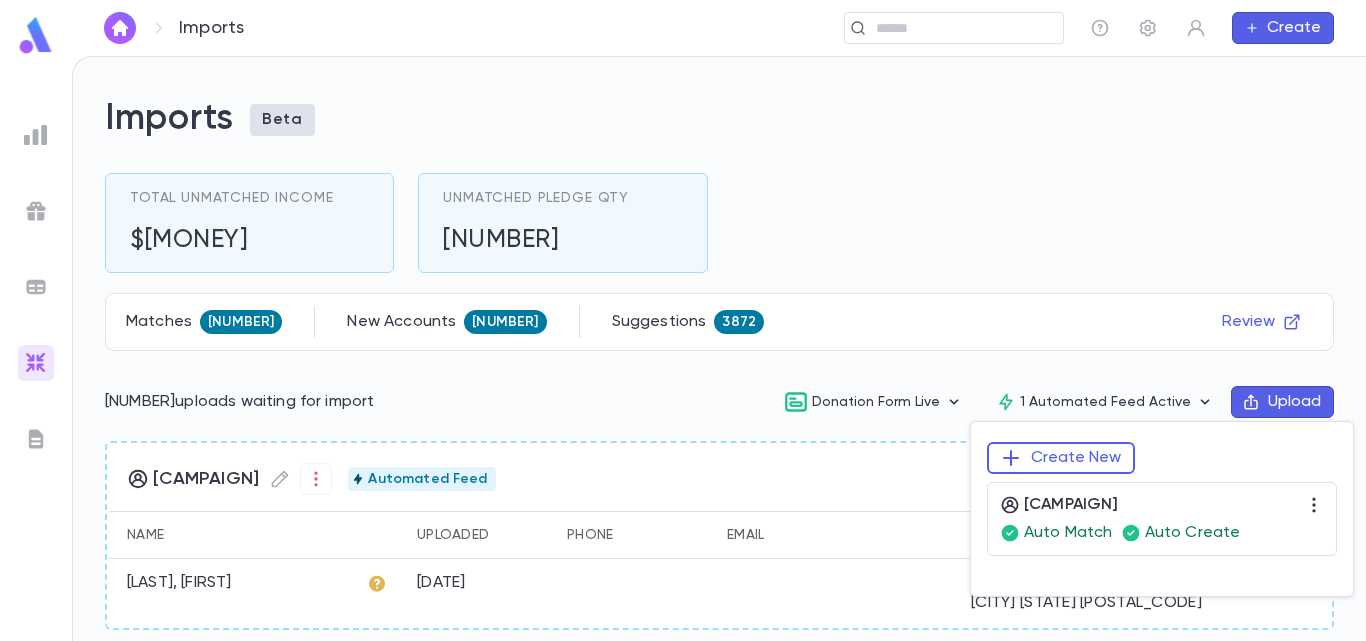 click at bounding box center (683, 320) 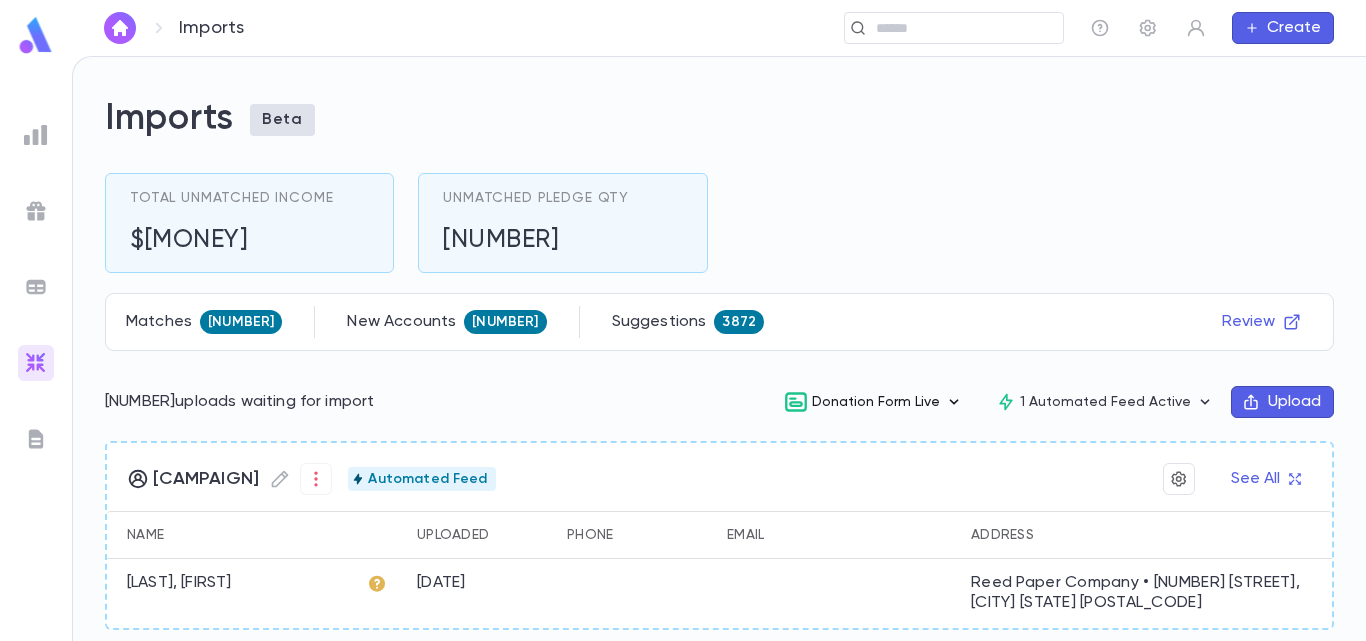 click on "Donation Form Live" at bounding box center (874, 402) 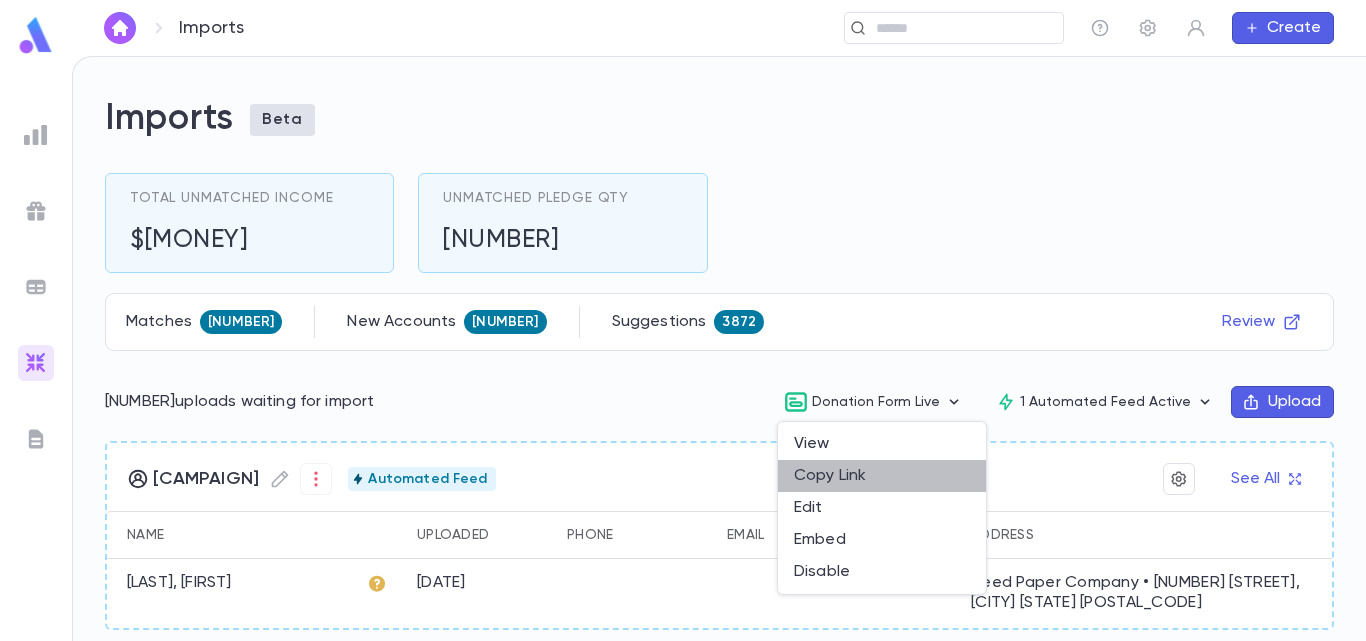 click on "Copy Link" at bounding box center [882, 476] 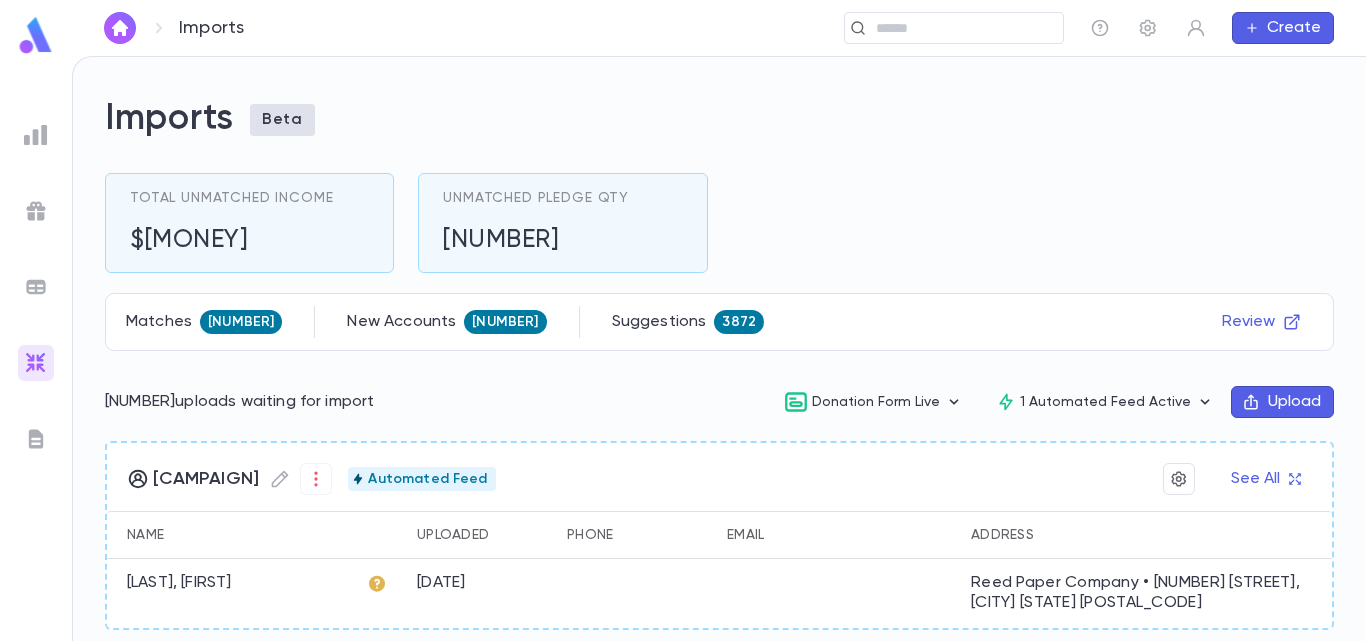 click at bounding box center (36, 35) 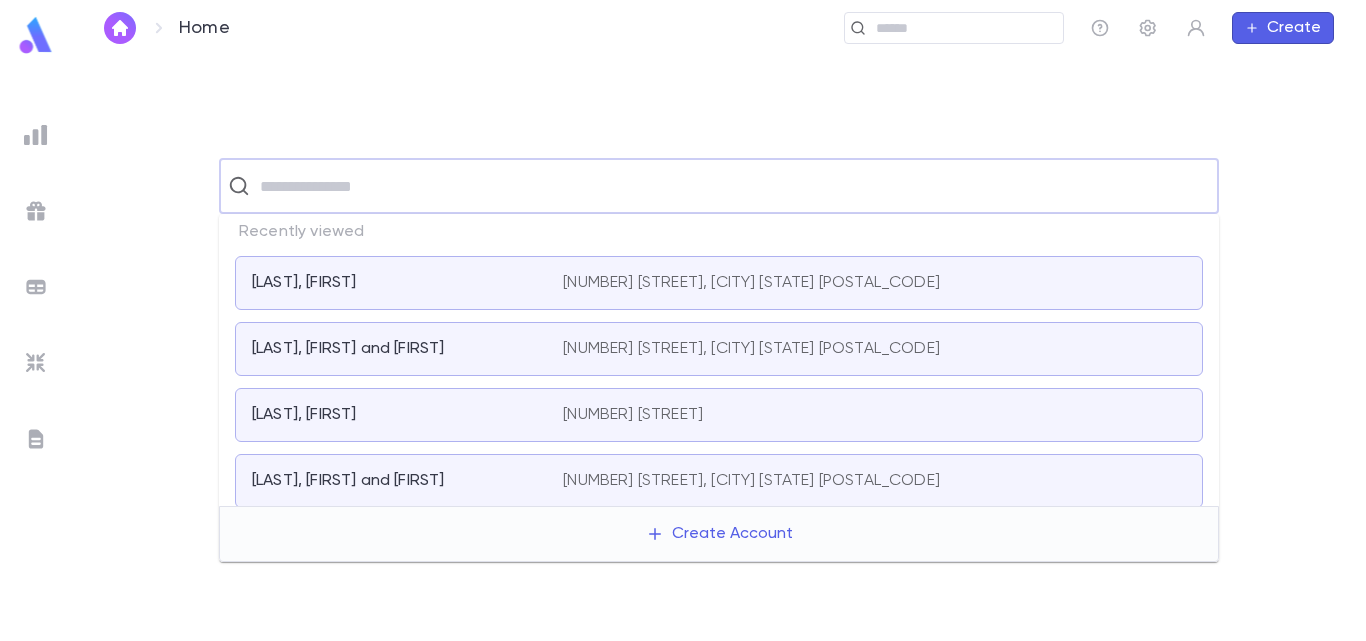 click at bounding box center (732, 186) 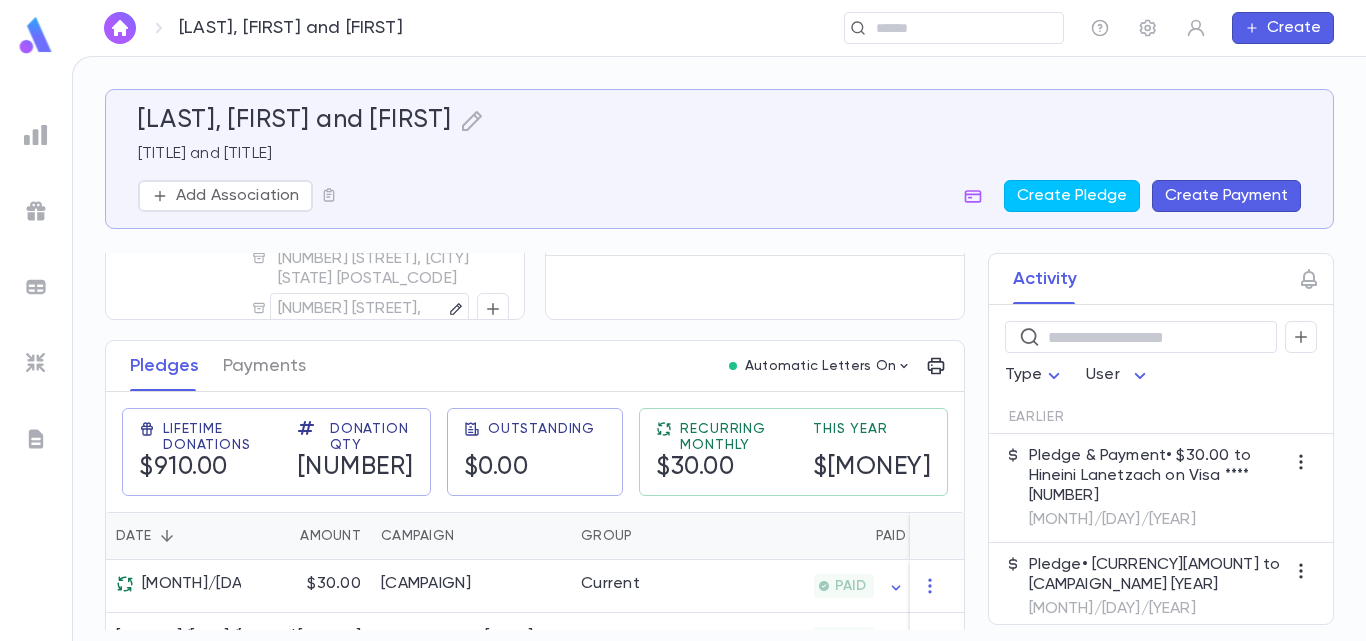 scroll, scrollTop: 0, scrollLeft: 0, axis: both 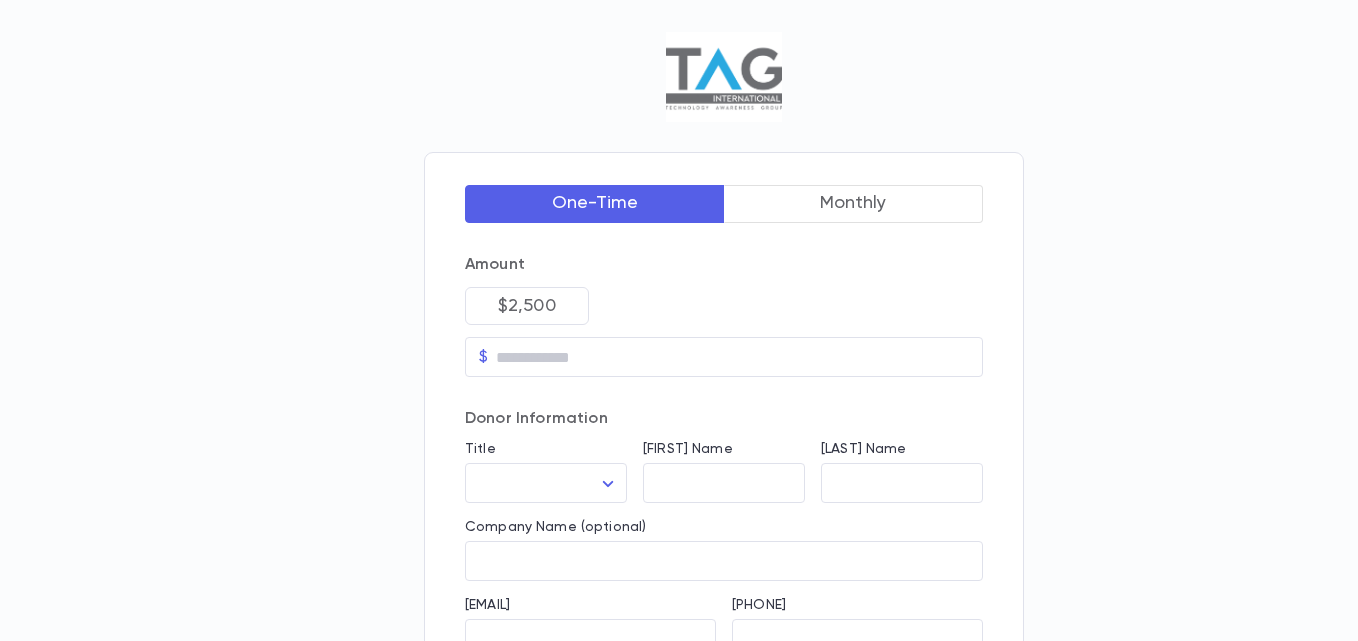 click on "Charge monthly One-Time Monthly Amount $2,500 $ ​ Donor Information Title ​ ​ [FIRST] Name ​ [LAST] Name ​ Company Name (optional) ​ [EMAIL] ​ [PHONE] ​ [ADDRESS] ​ Enter address manually [CITY] ​ [STATE] ​ [ZIP] ​ [COUNTRY] ​ Payment Card Number Exp Month ​ Exp Year ​ CVV Donate" at bounding box center (724, 649) 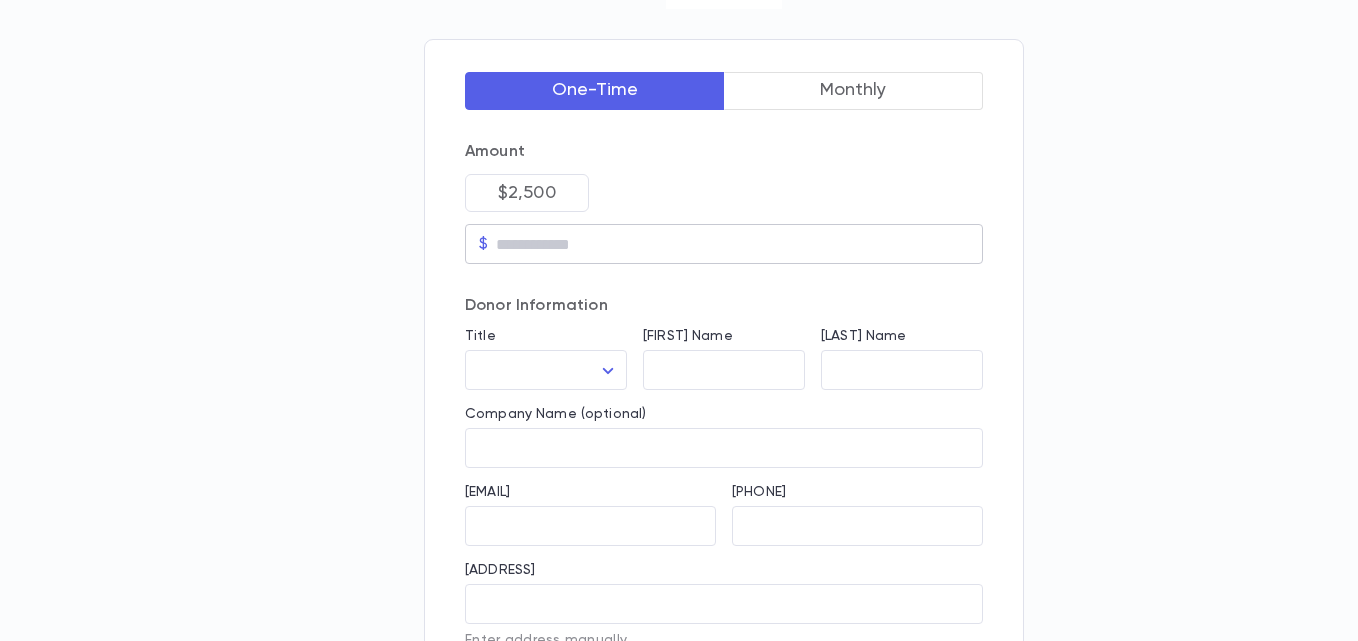 scroll, scrollTop: 128, scrollLeft: 0, axis: vertical 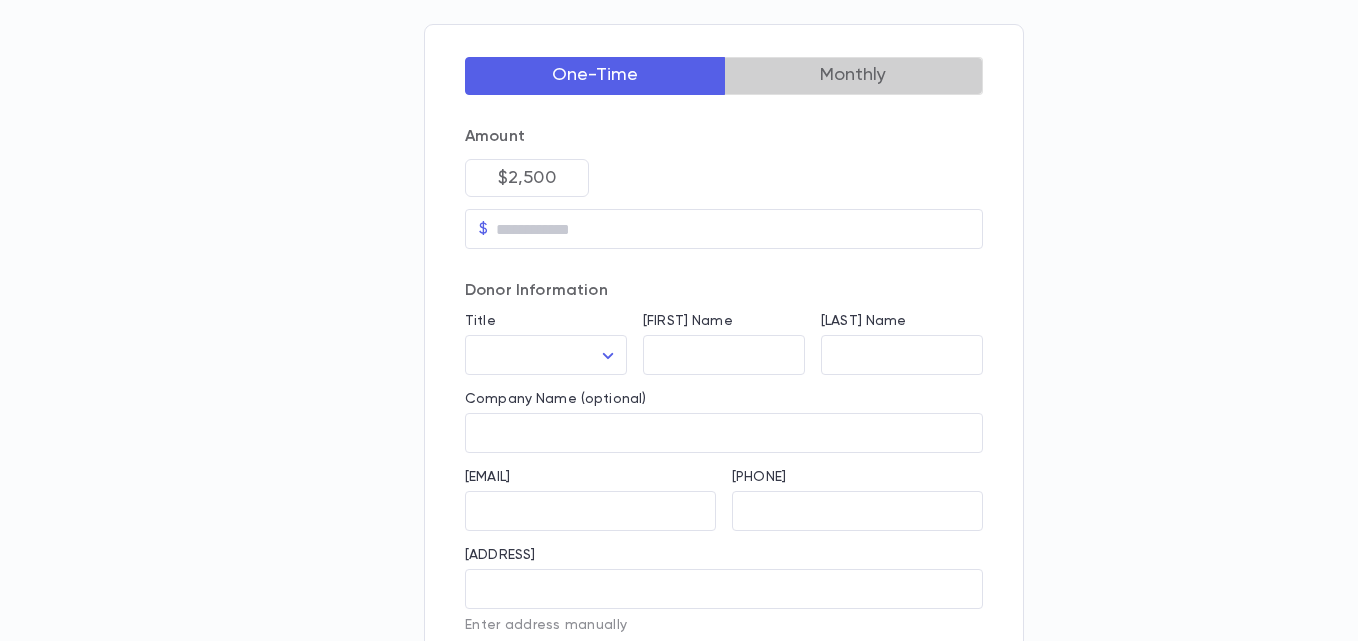 click on "Monthly" at bounding box center (854, 76) 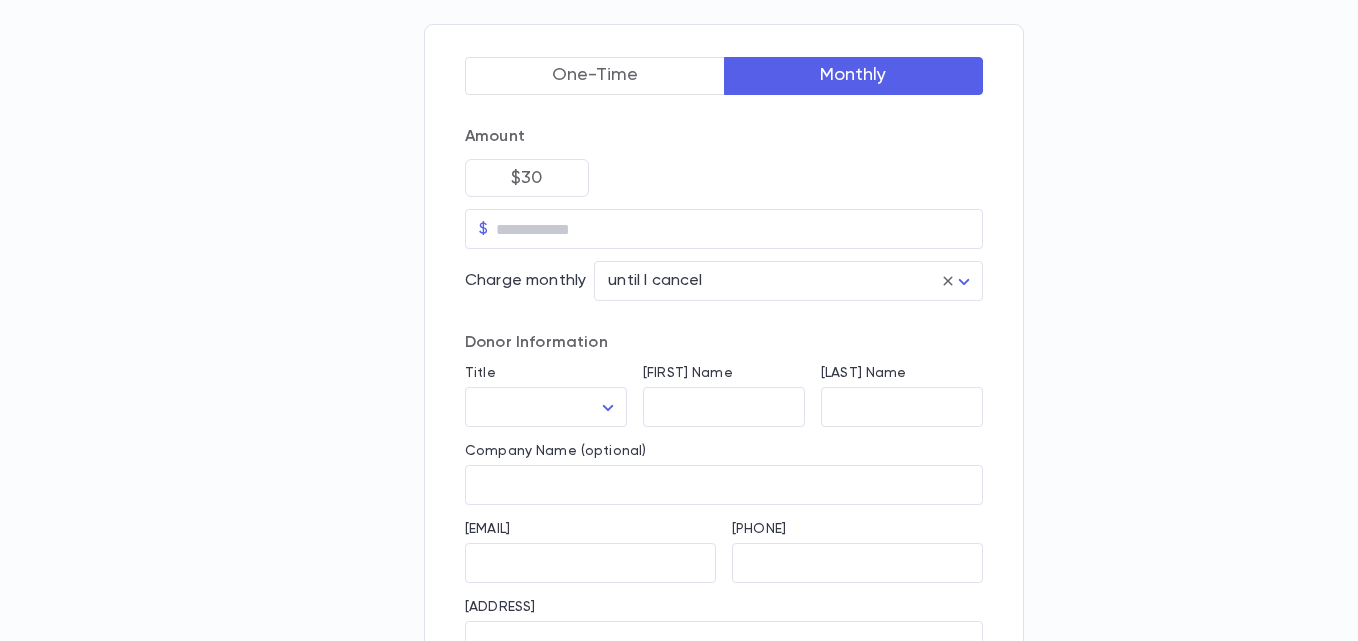 click on "One-Time" at bounding box center (595, 76) 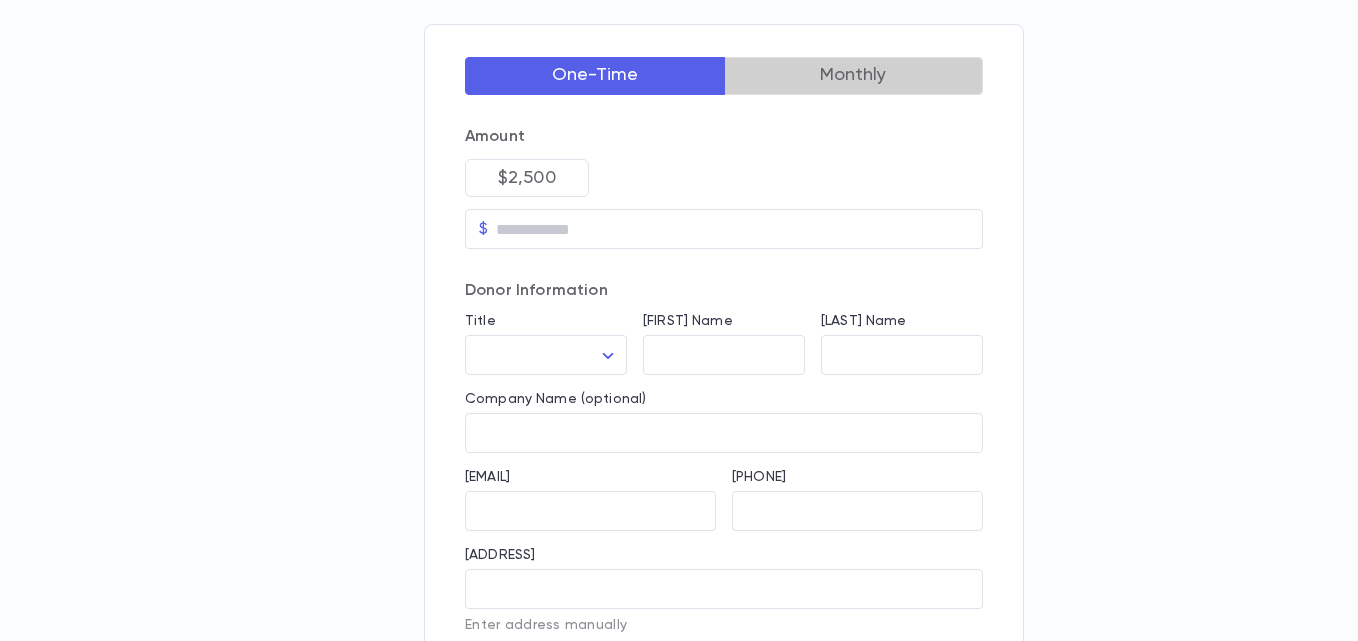 click on "Monthly" at bounding box center (854, 76) 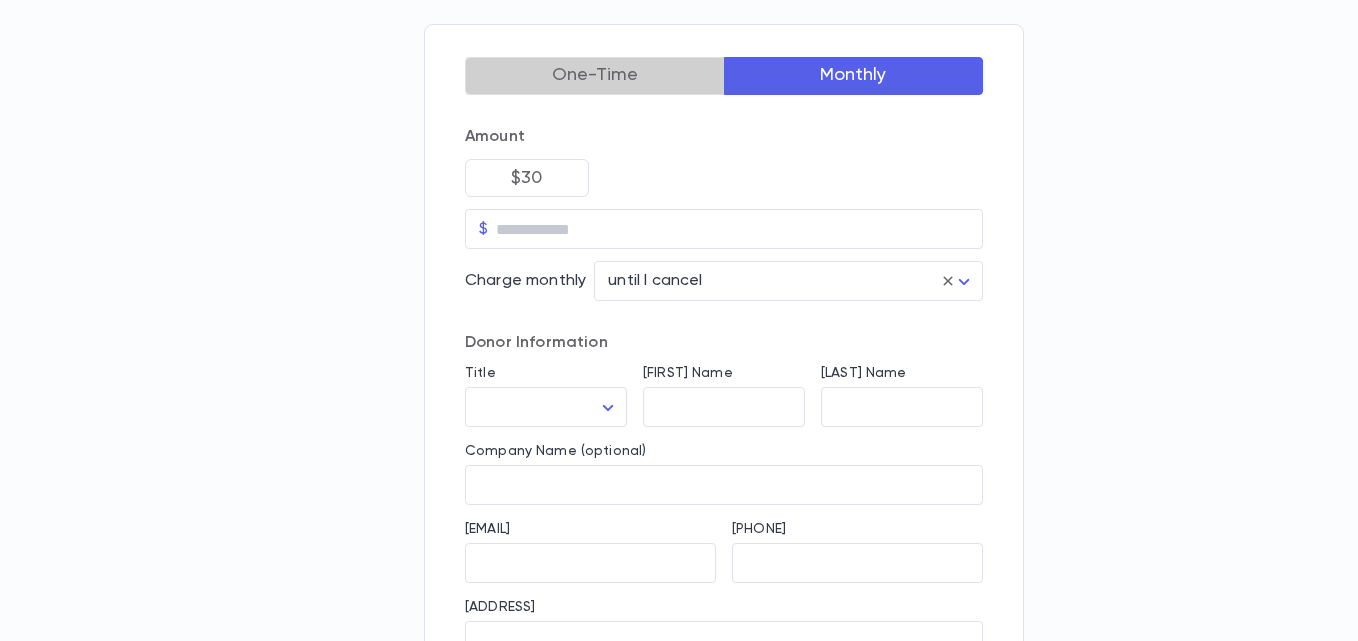 click on "One-Time" at bounding box center [595, 76] 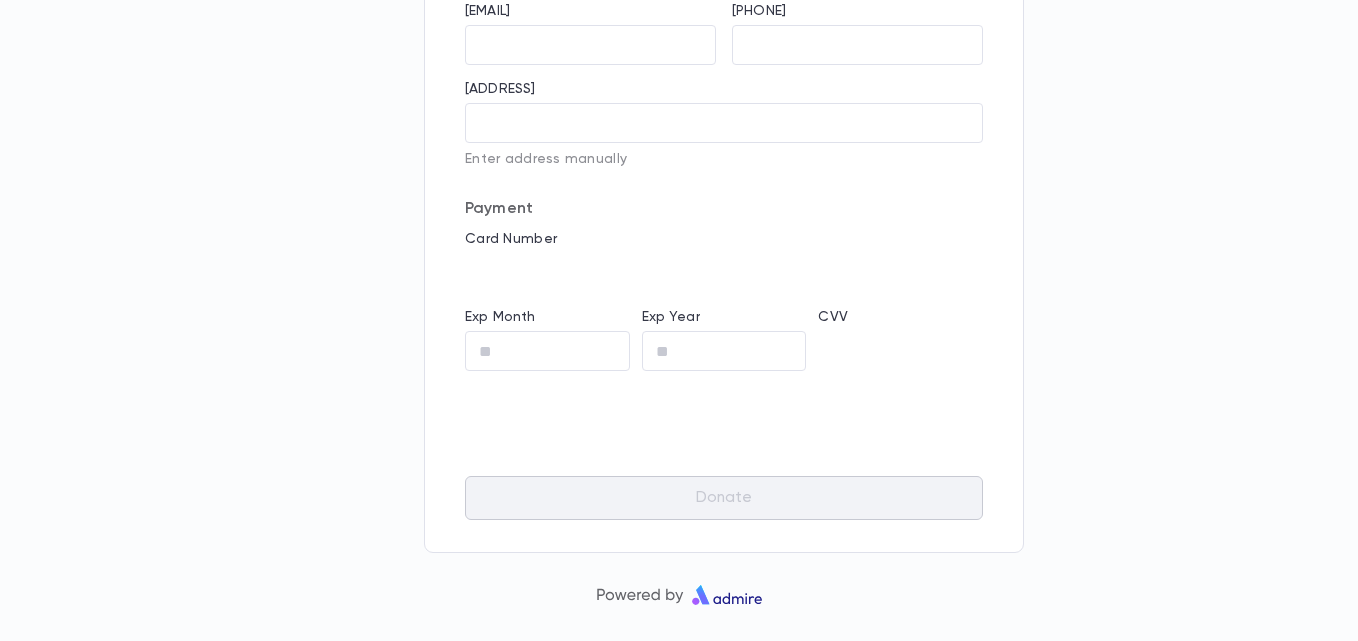 scroll, scrollTop: 0, scrollLeft: 0, axis: both 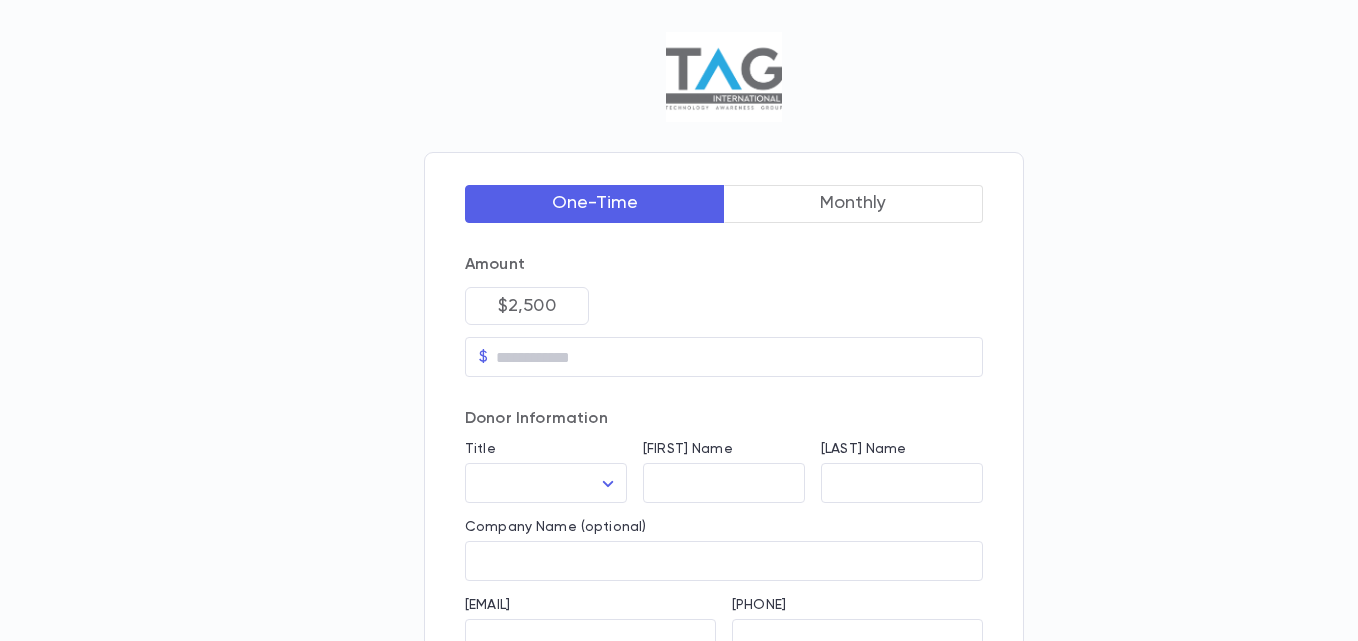 type on "false" 